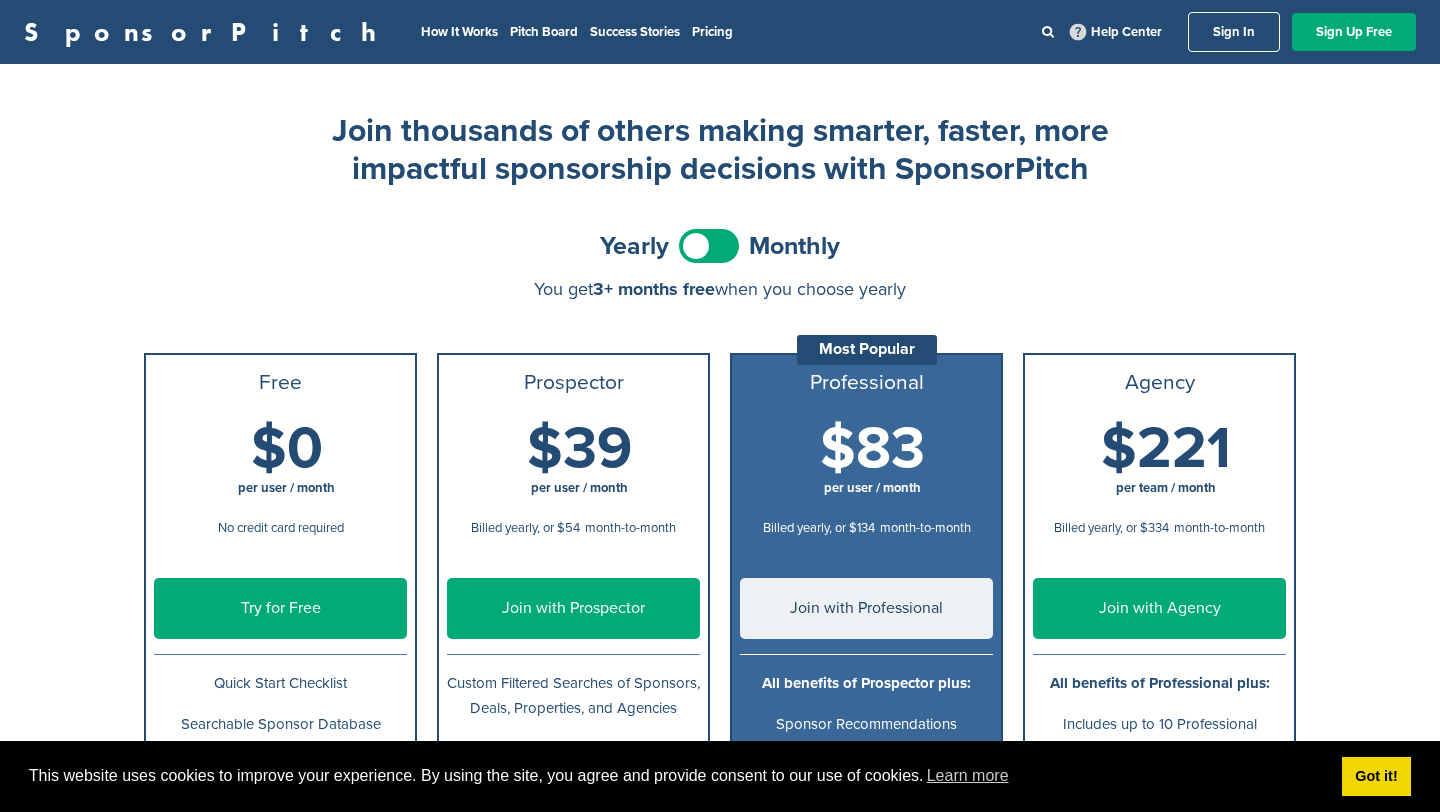 scroll, scrollTop: 0, scrollLeft: 0, axis: both 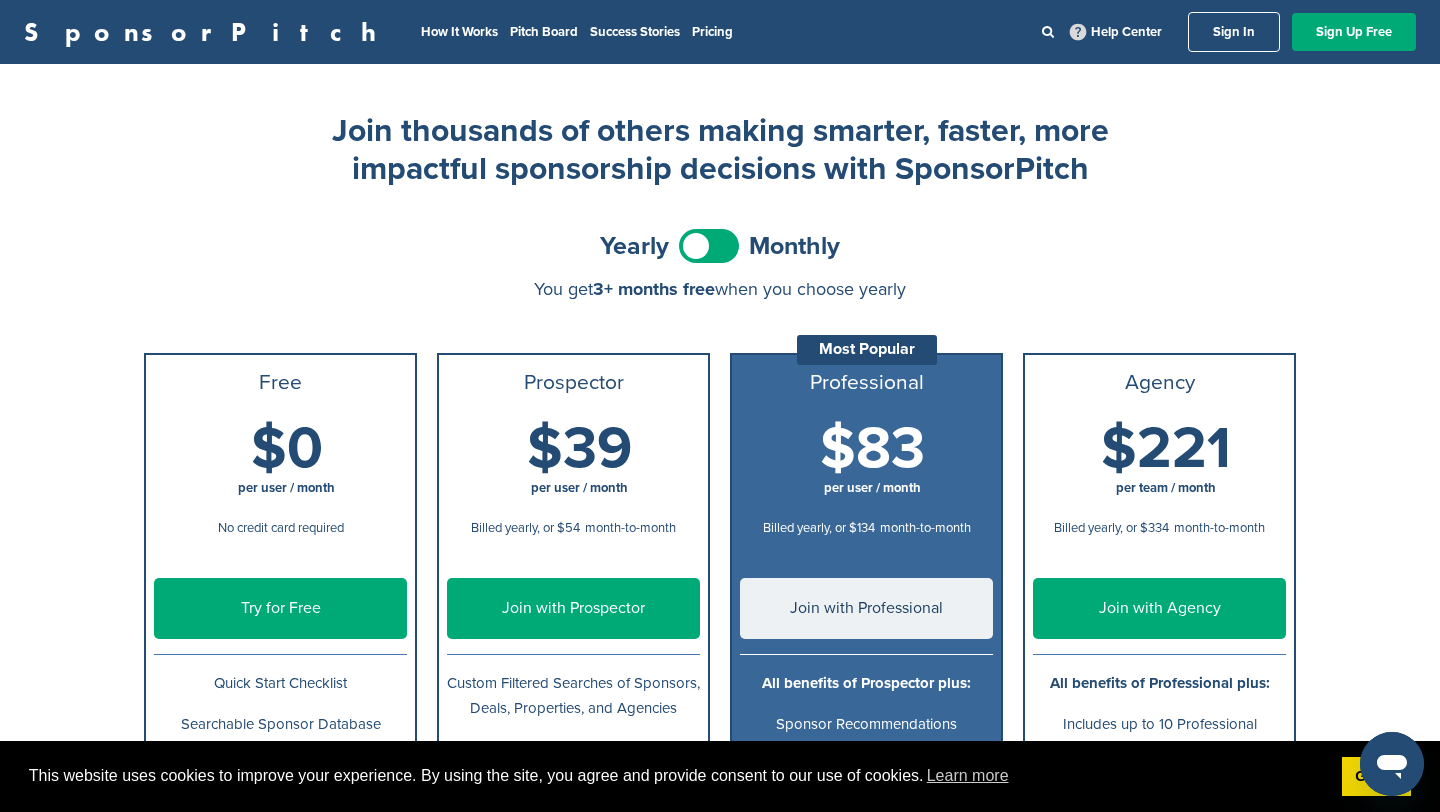 click on "SponsorPitch" at bounding box center [206, 32] 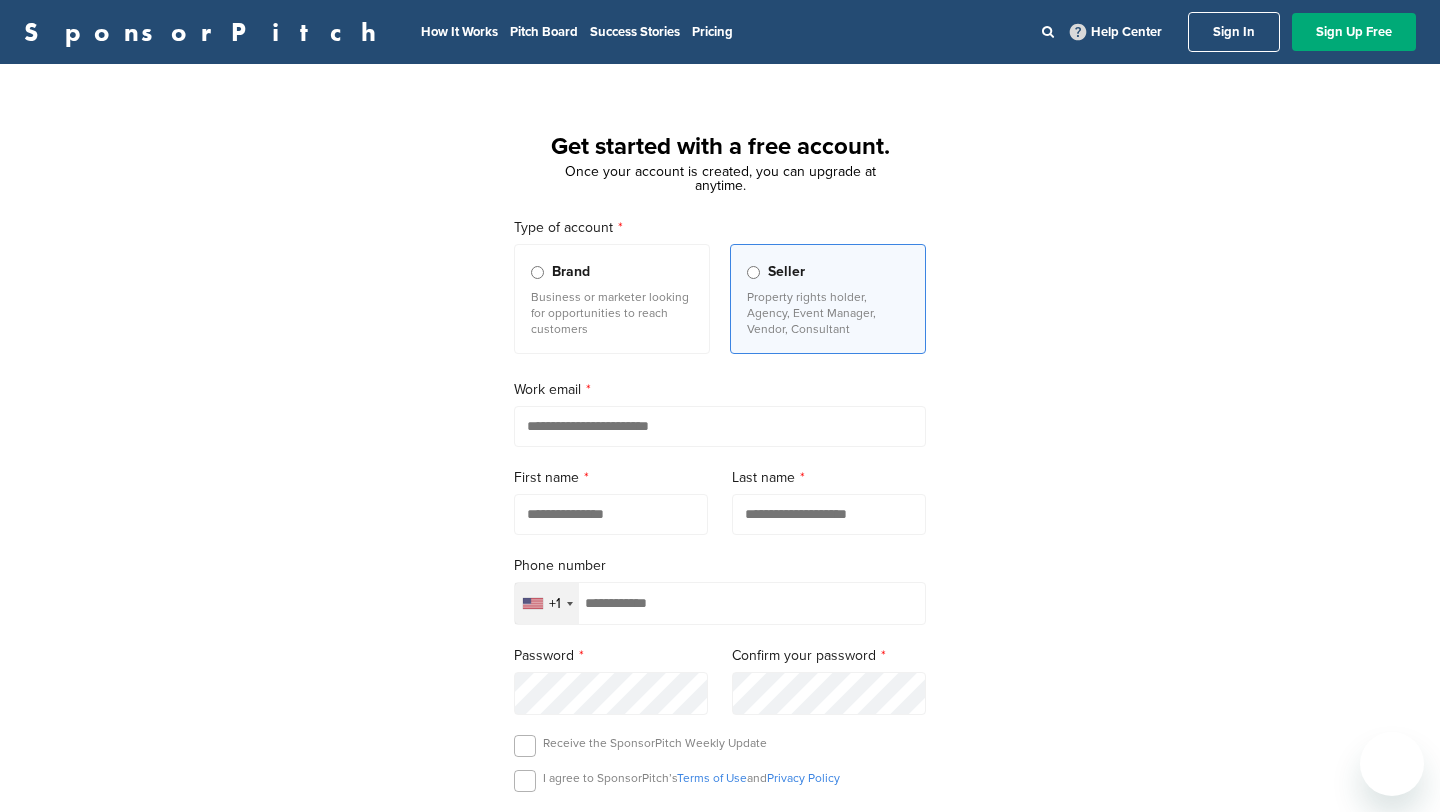 scroll, scrollTop: 0, scrollLeft: 0, axis: both 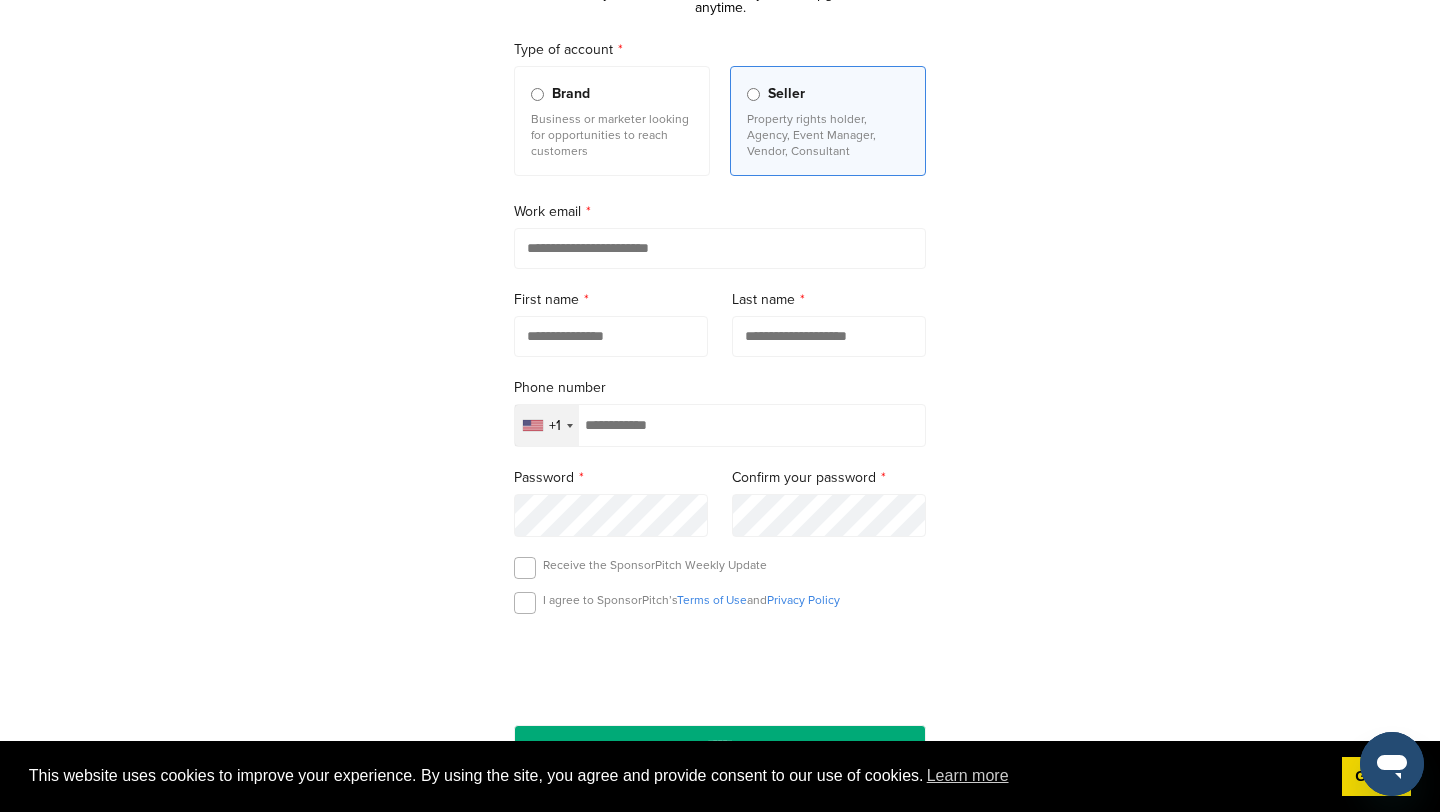 click at bounding box center [720, 248] 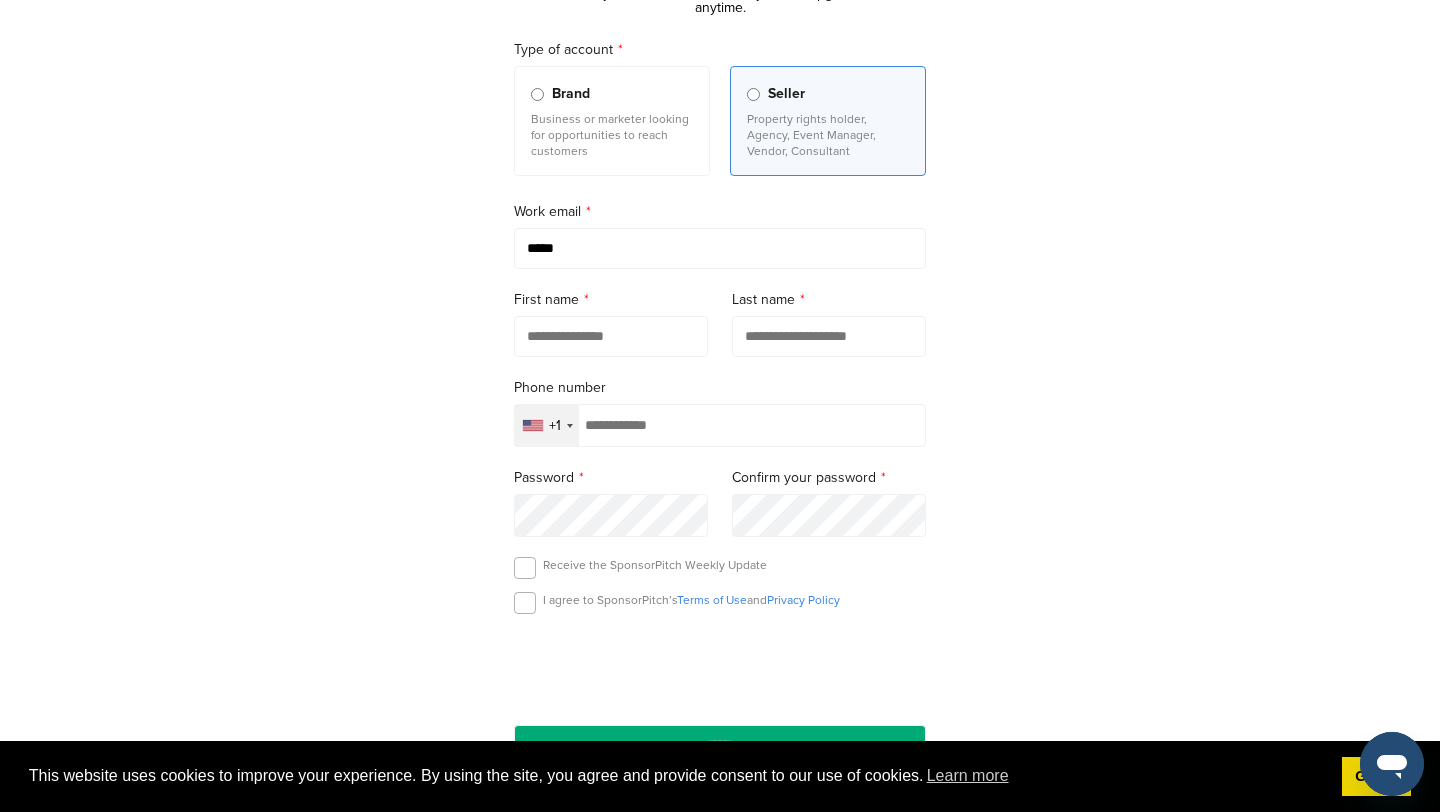 type on "**********" 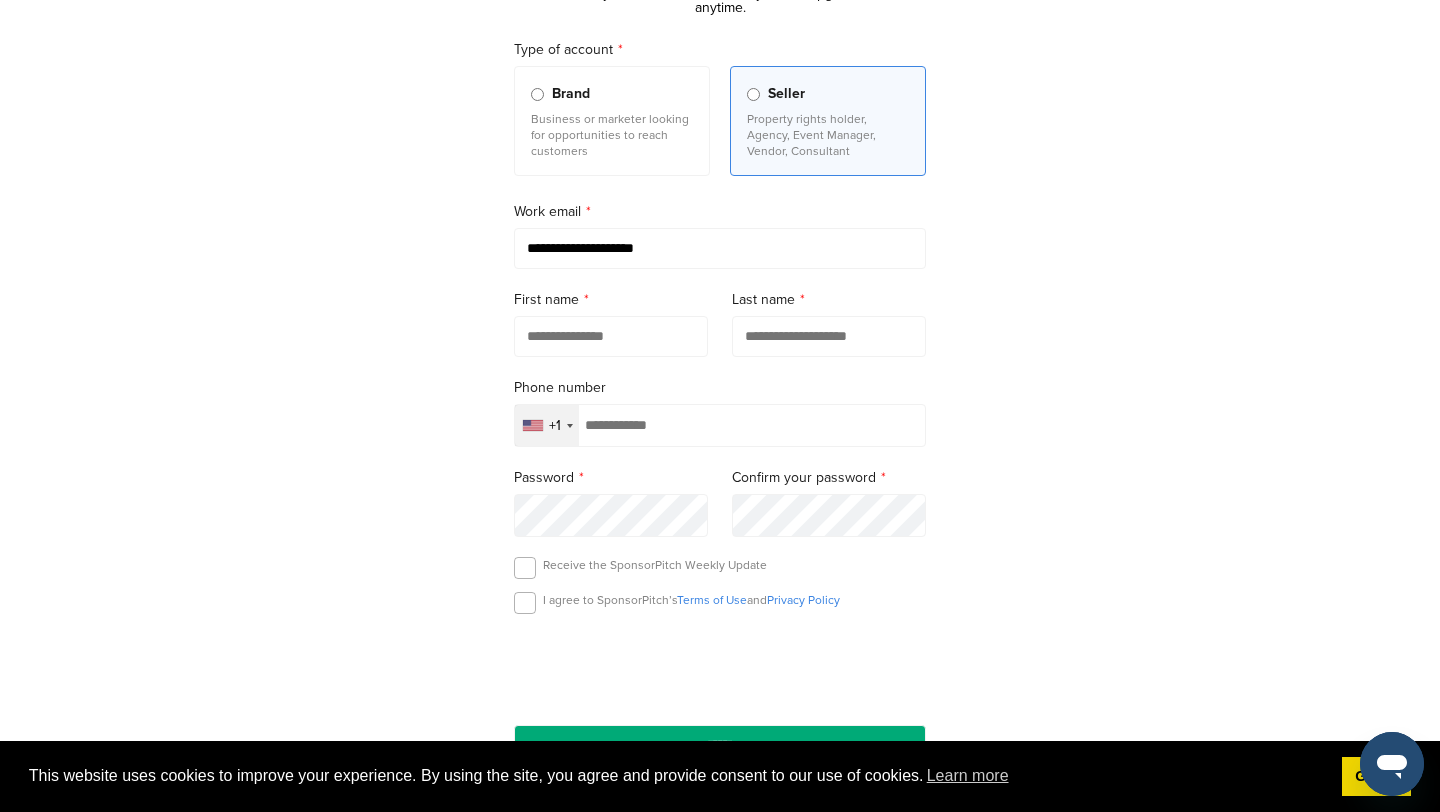type on "****" 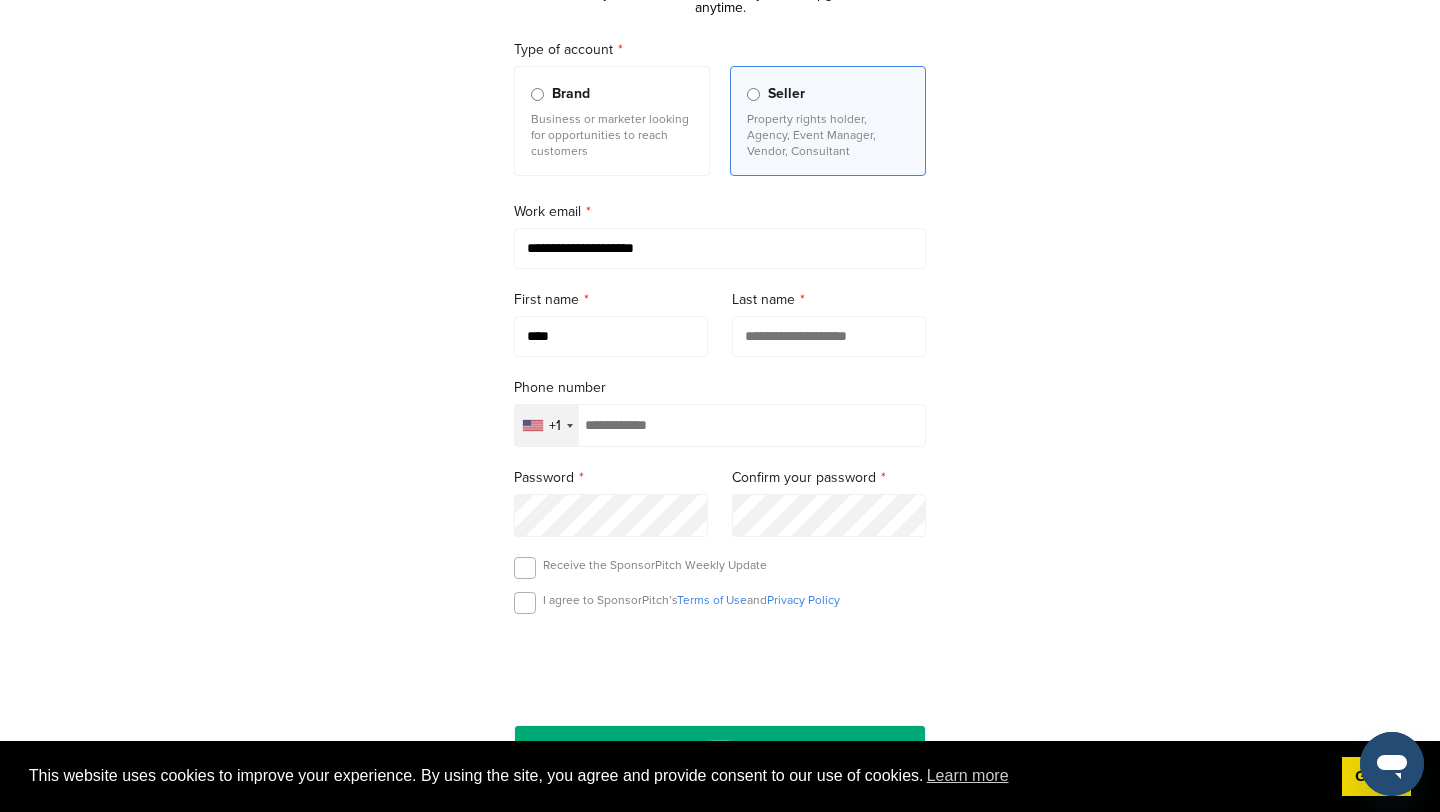 type on "******" 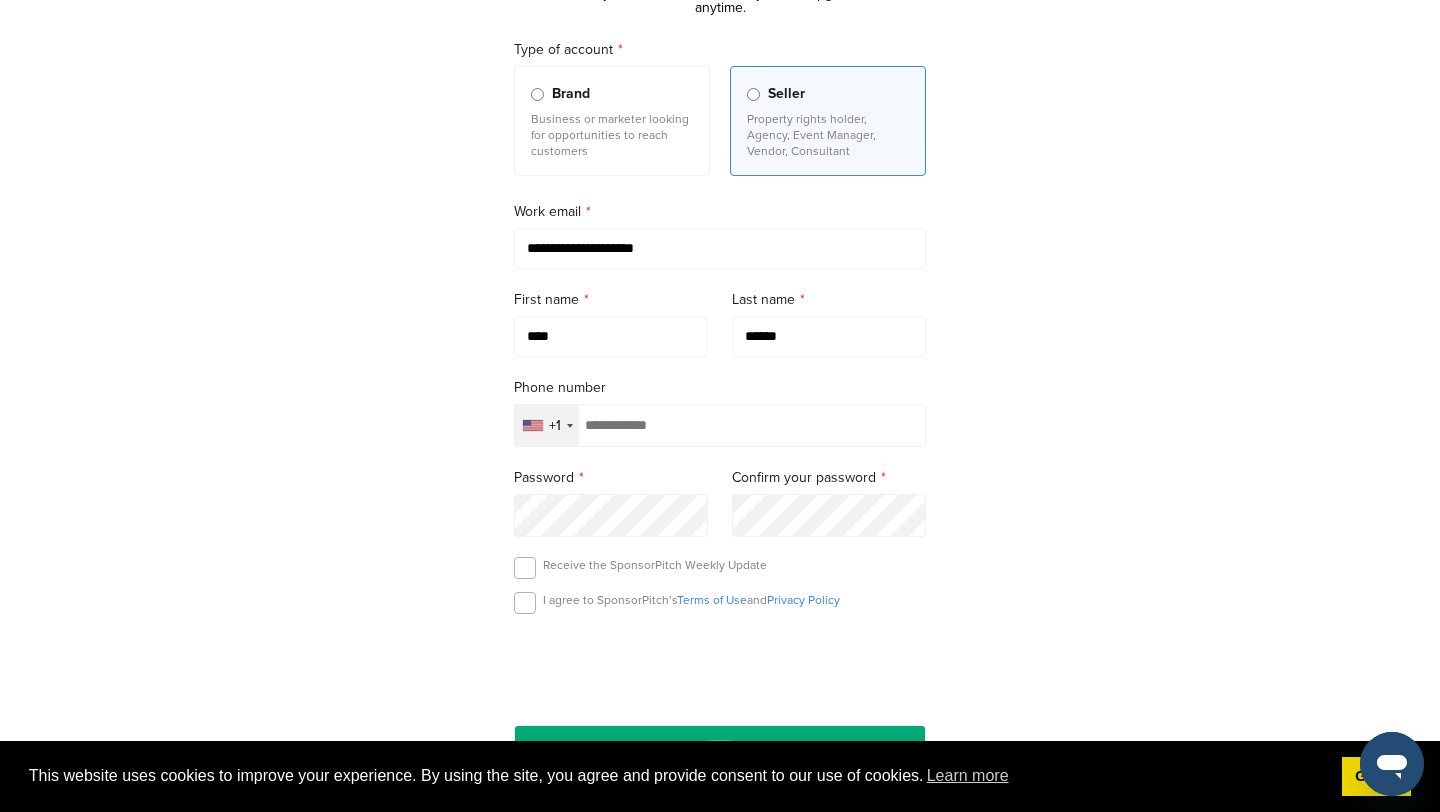 type on "**********" 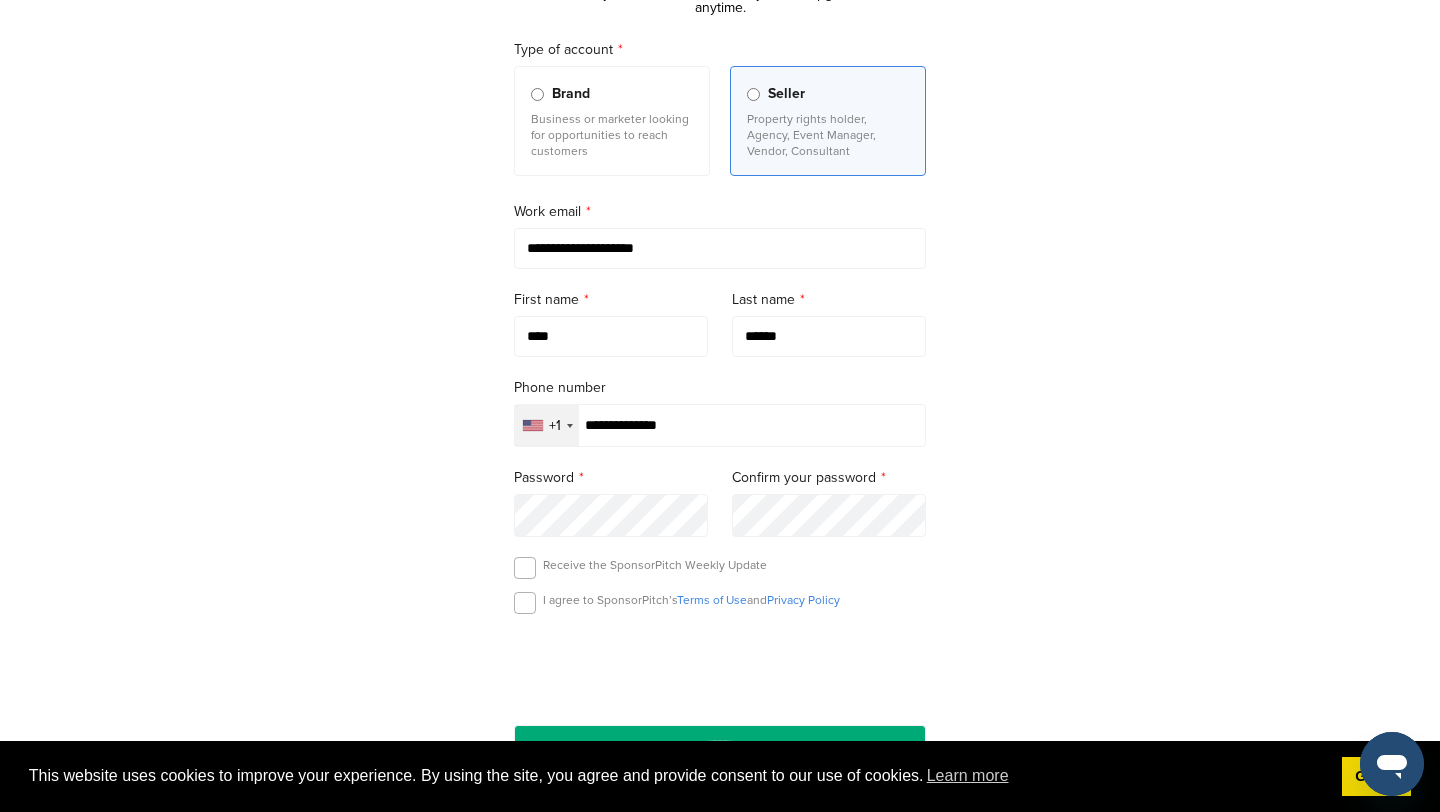 click on "****" at bounding box center [611, 336] 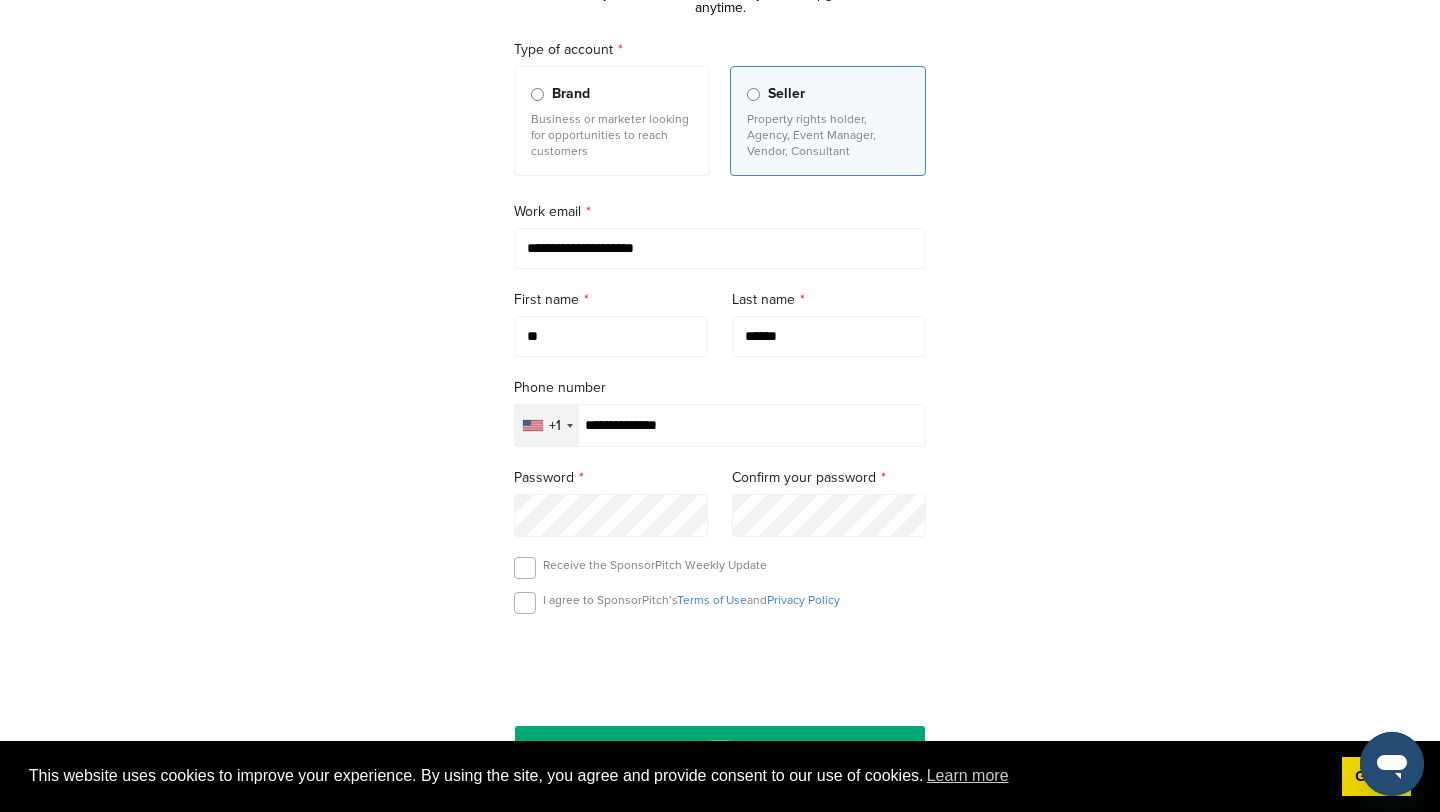 type on "*" 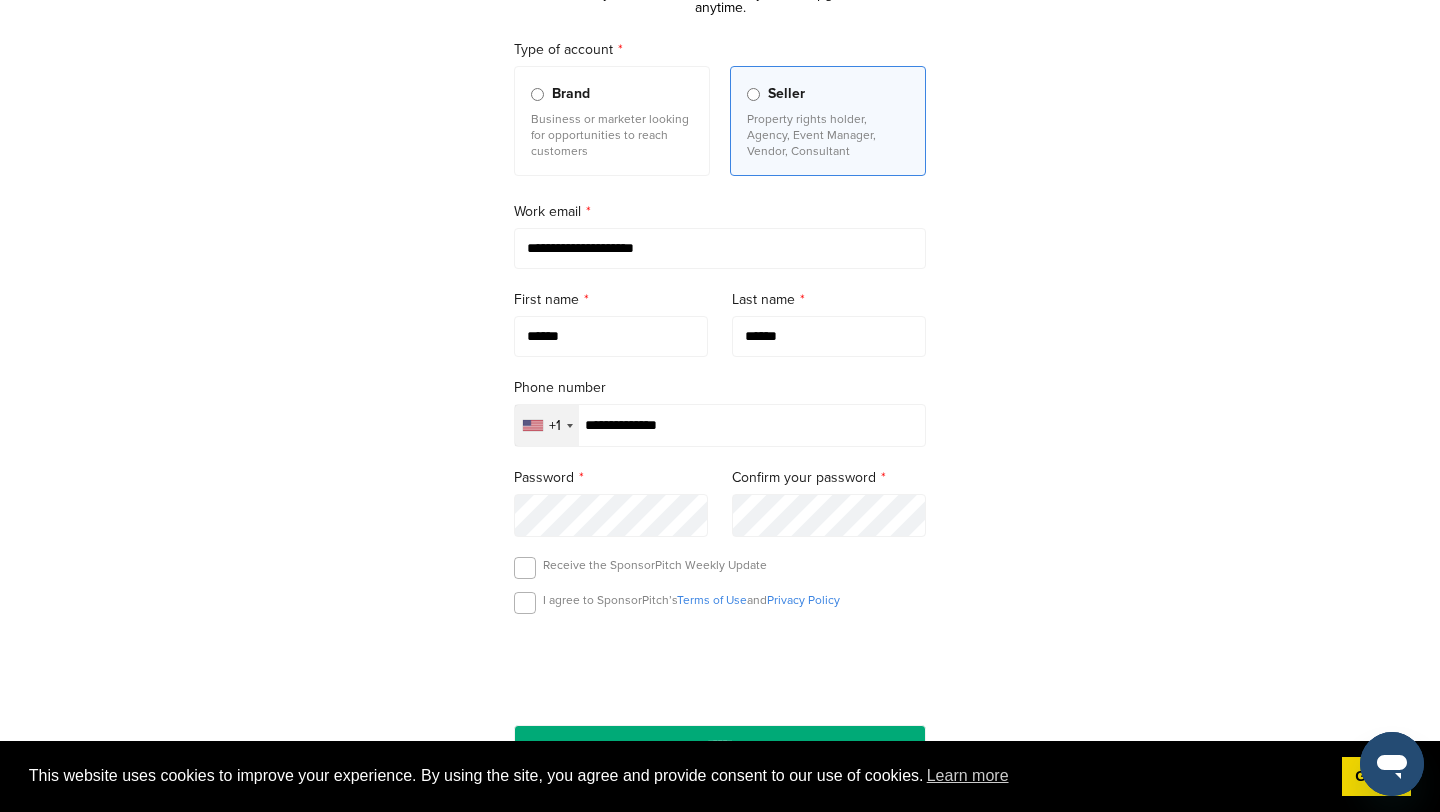 type on "******" 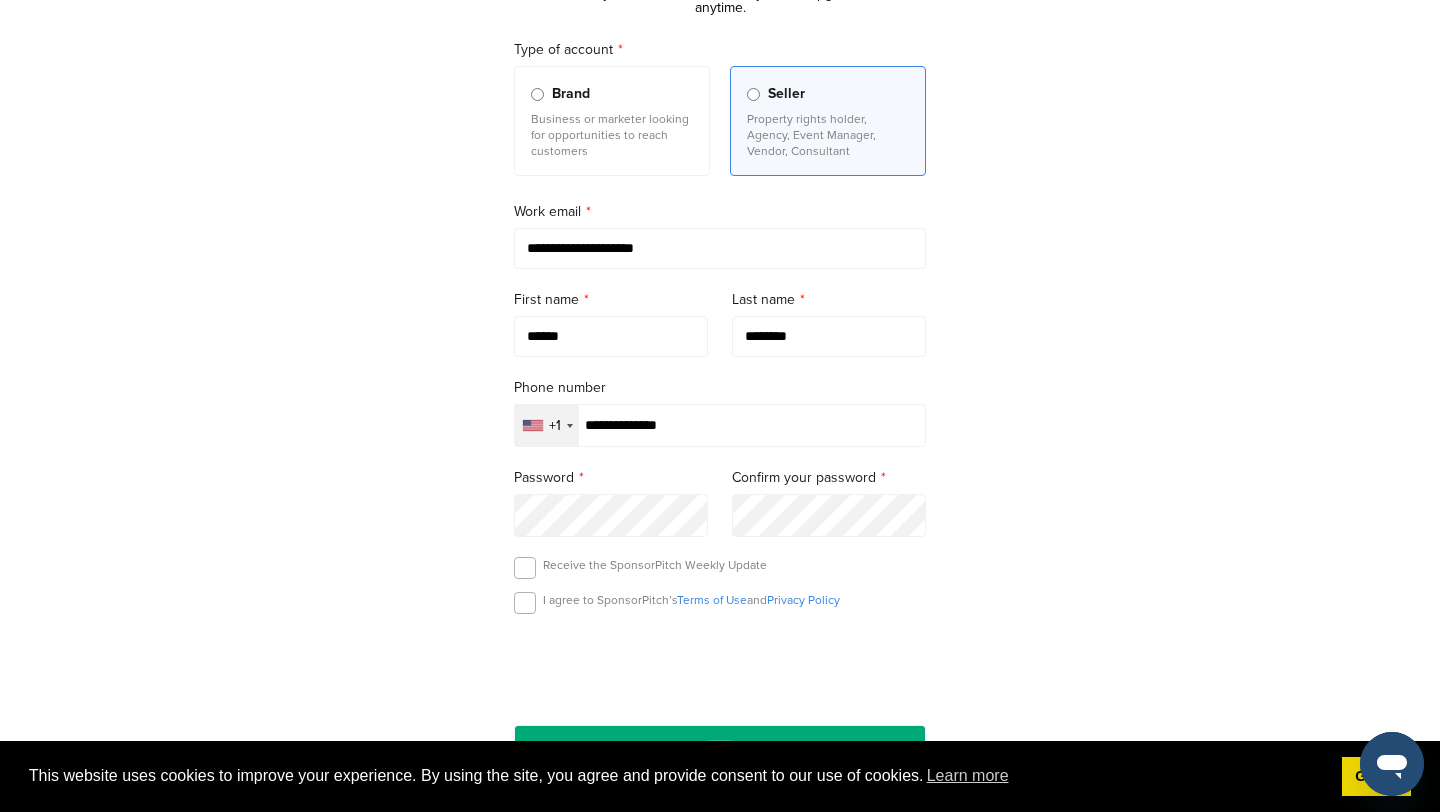 type on "********" 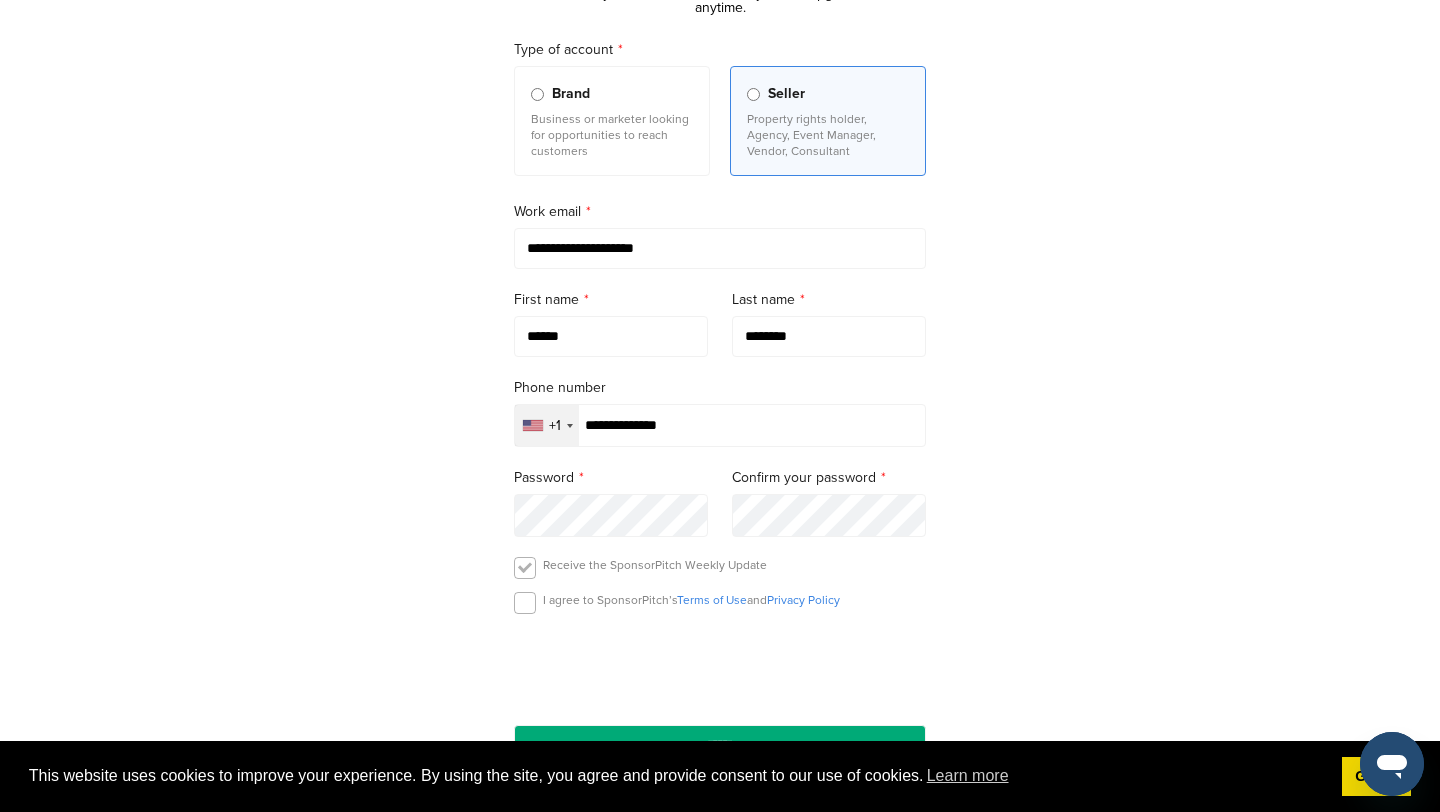click at bounding box center [525, 568] 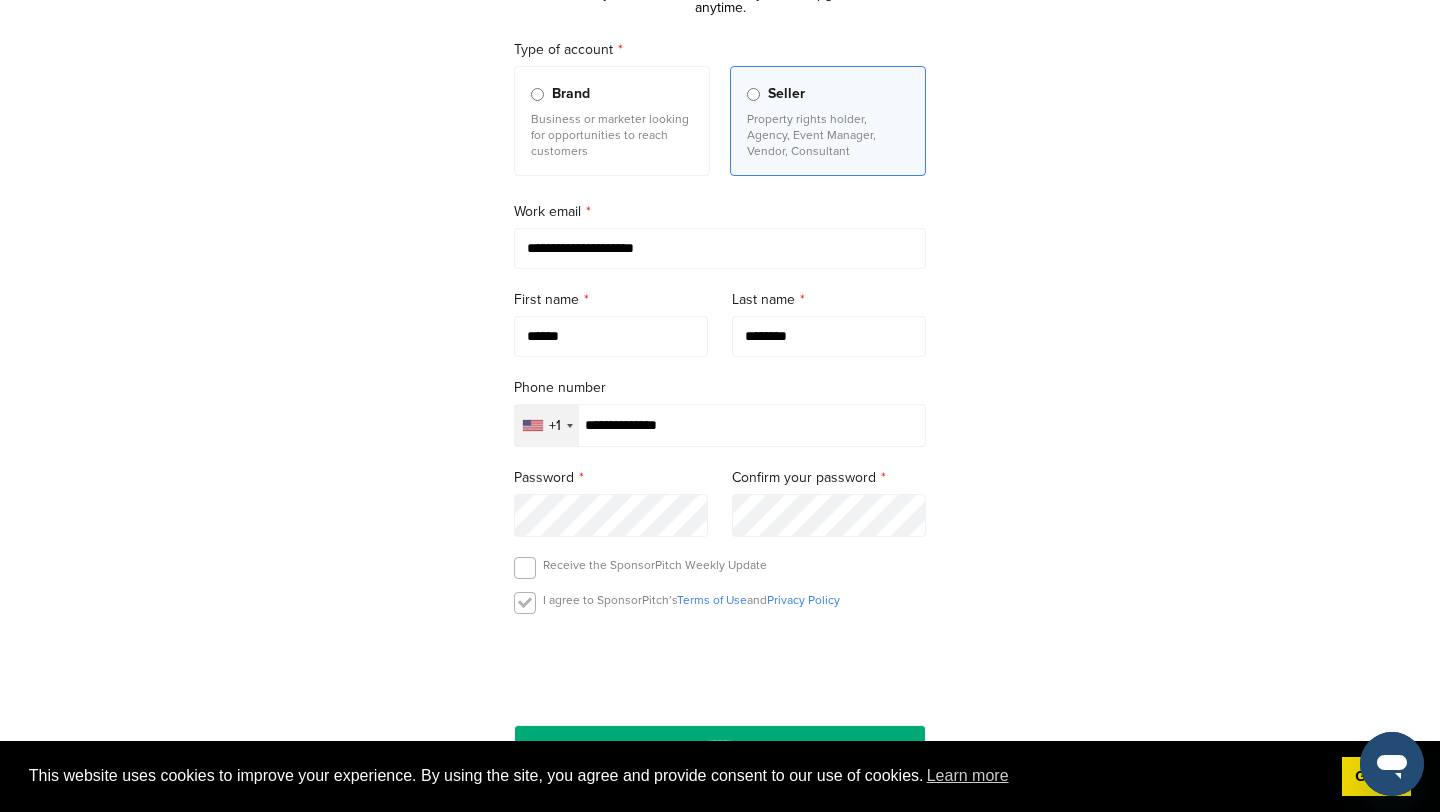 click at bounding box center [525, 603] 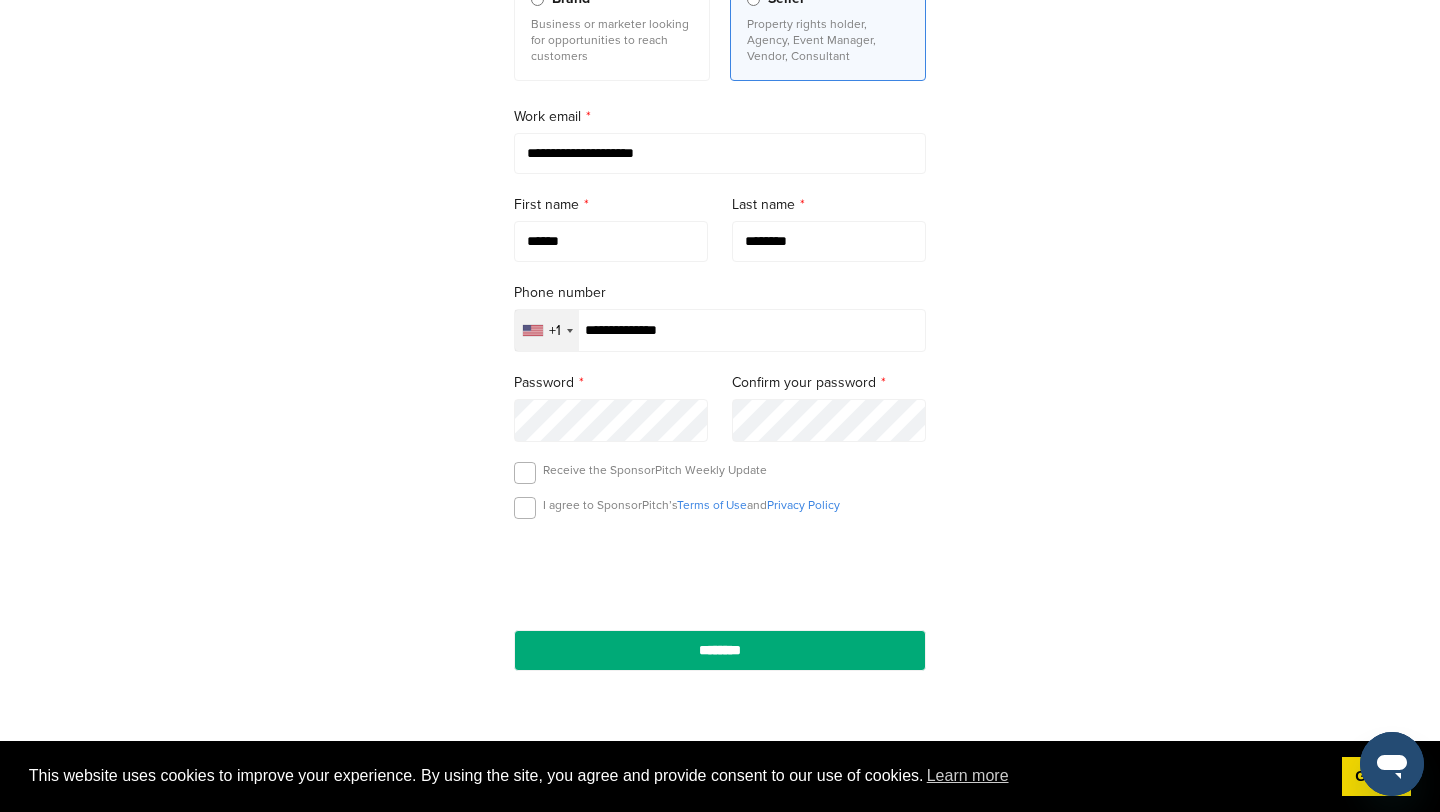 scroll, scrollTop: 288, scrollLeft: 0, axis: vertical 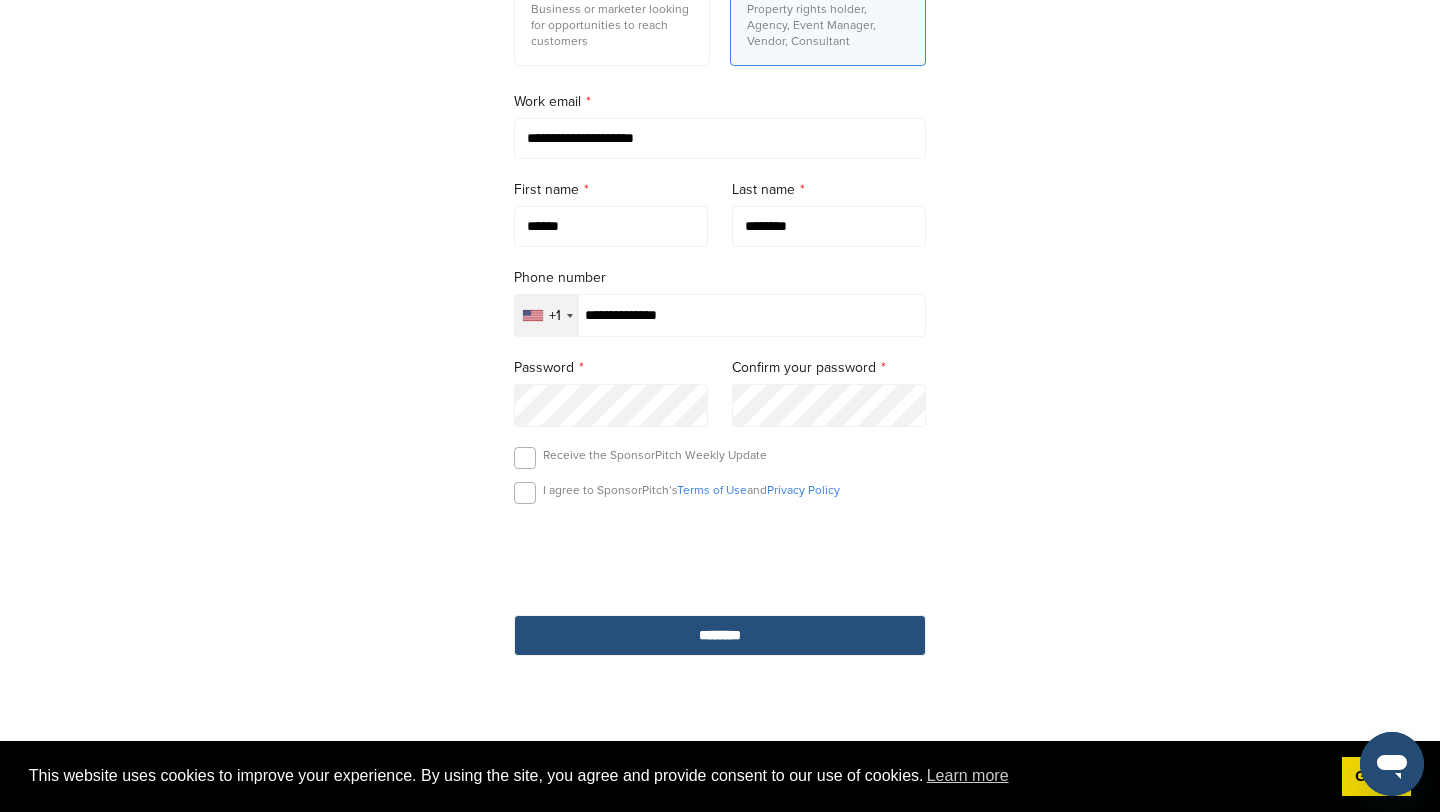 click on "********" at bounding box center (720, 635) 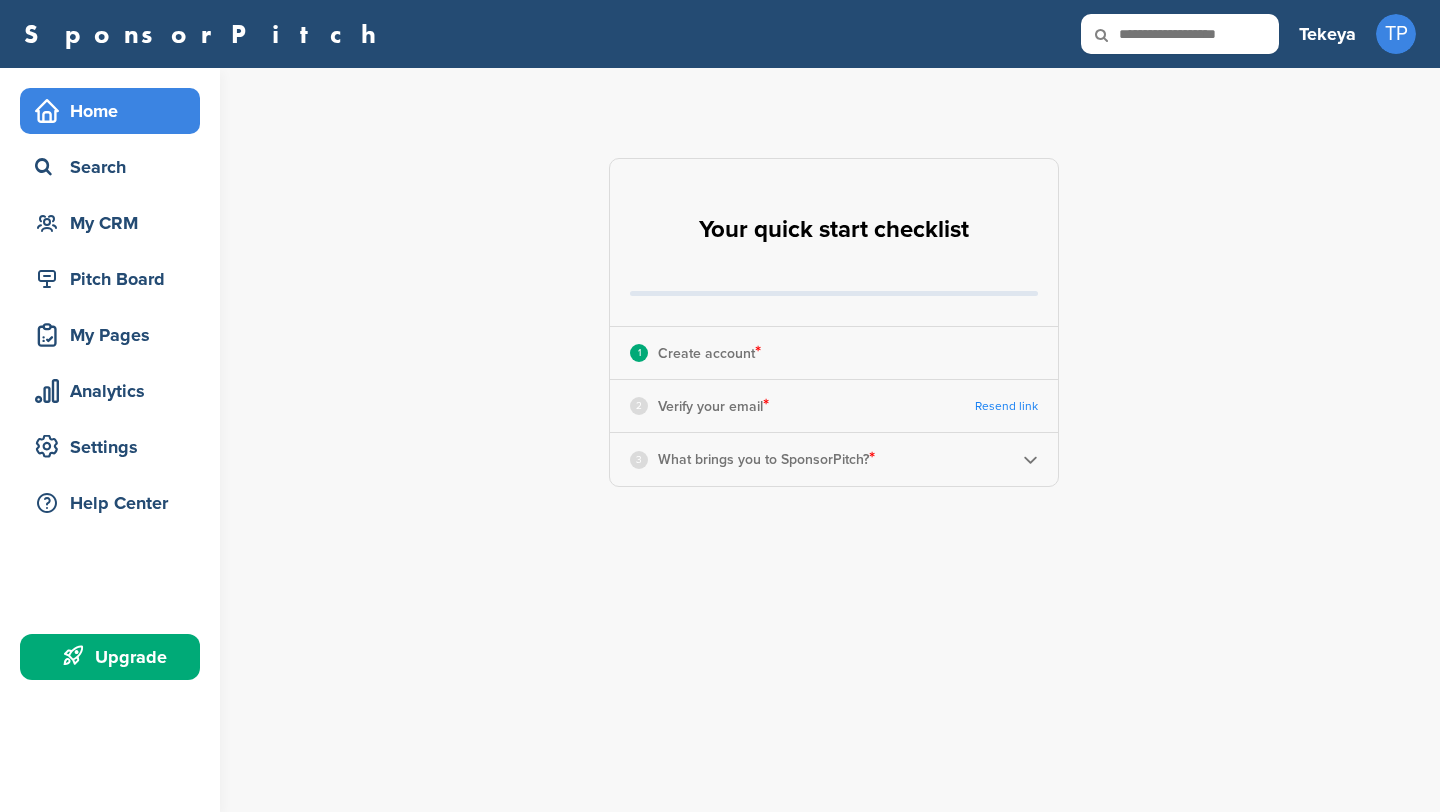 scroll, scrollTop: 0, scrollLeft: 0, axis: both 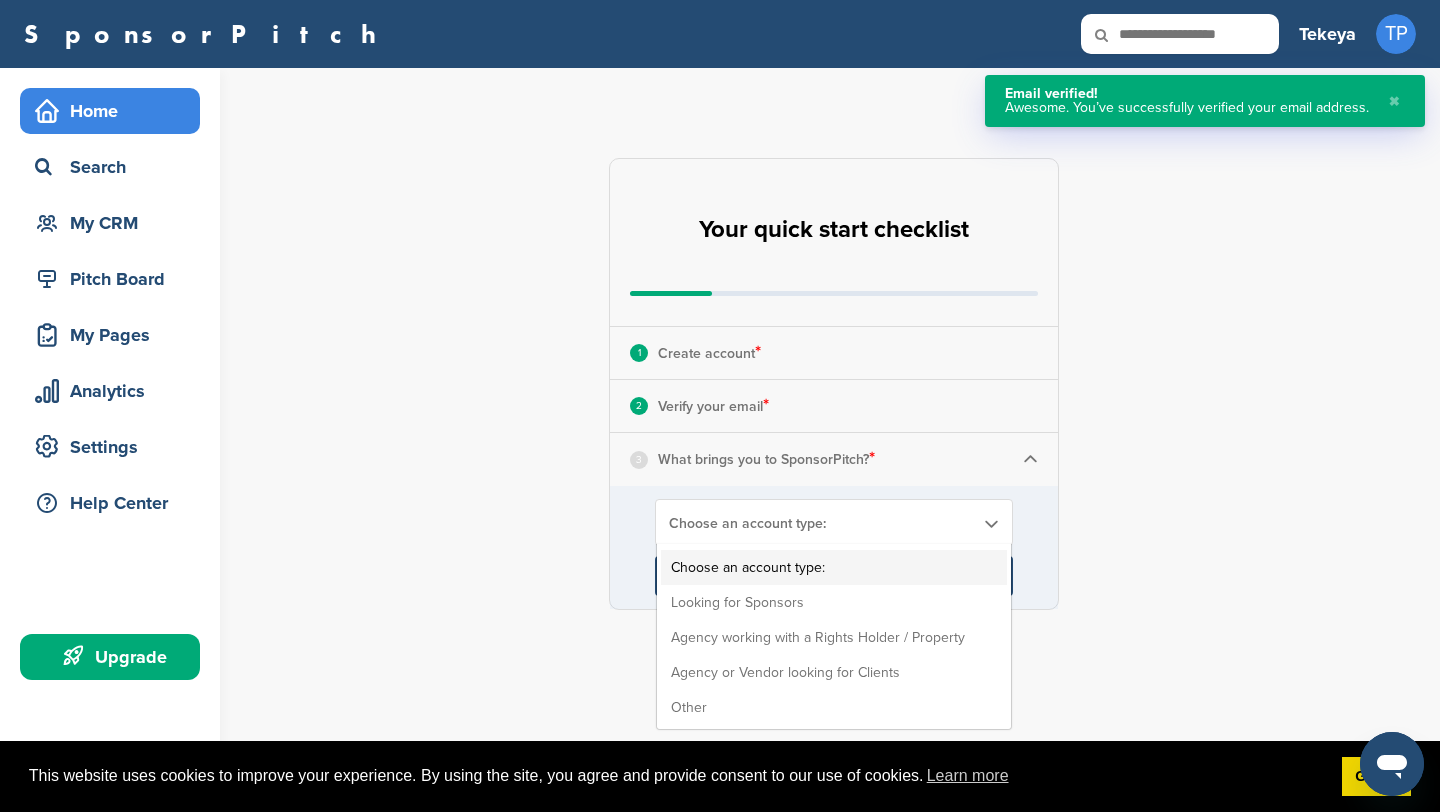 click on "Choose an account type:" at bounding box center [821, 523] 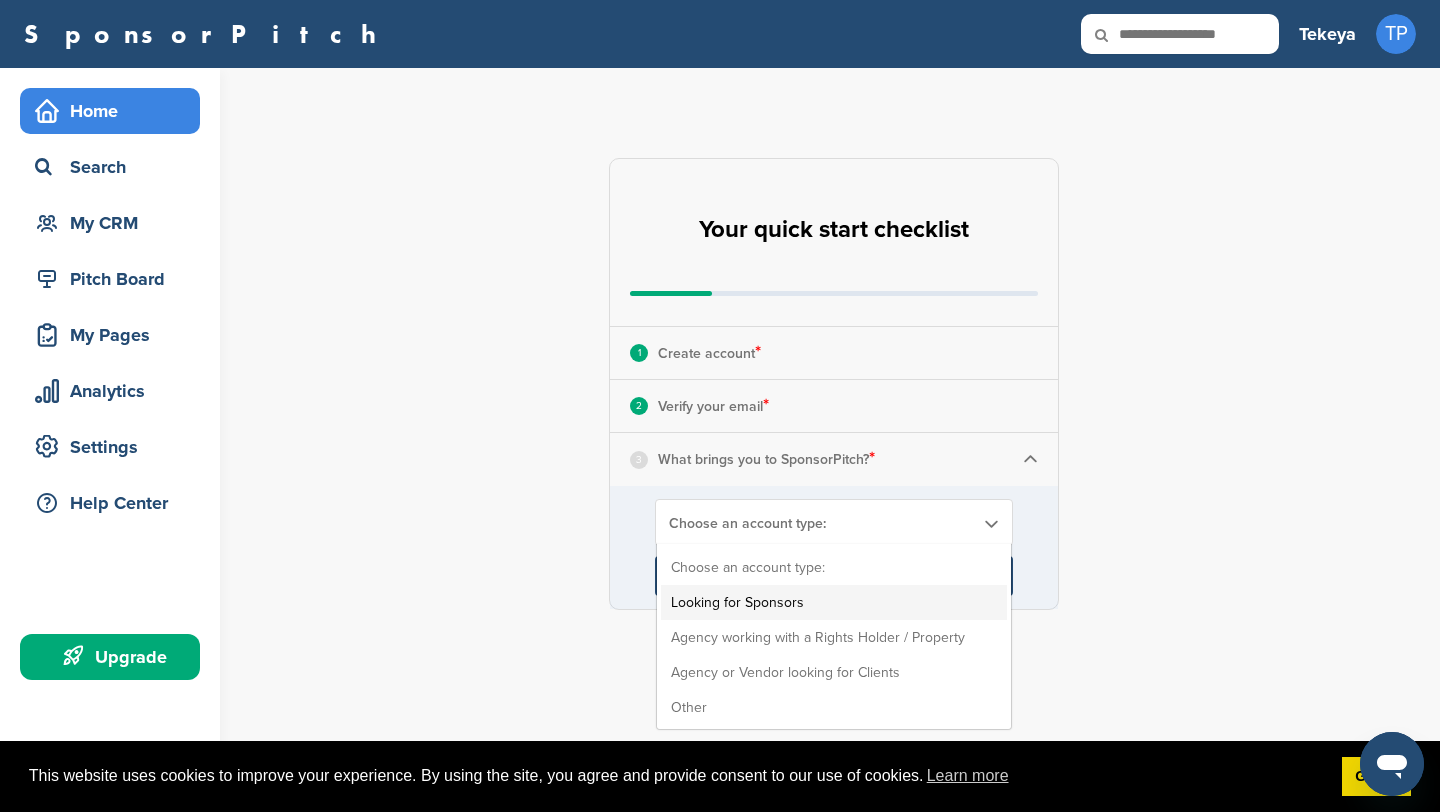 click on "Looking for Sponsors" at bounding box center (834, 602) 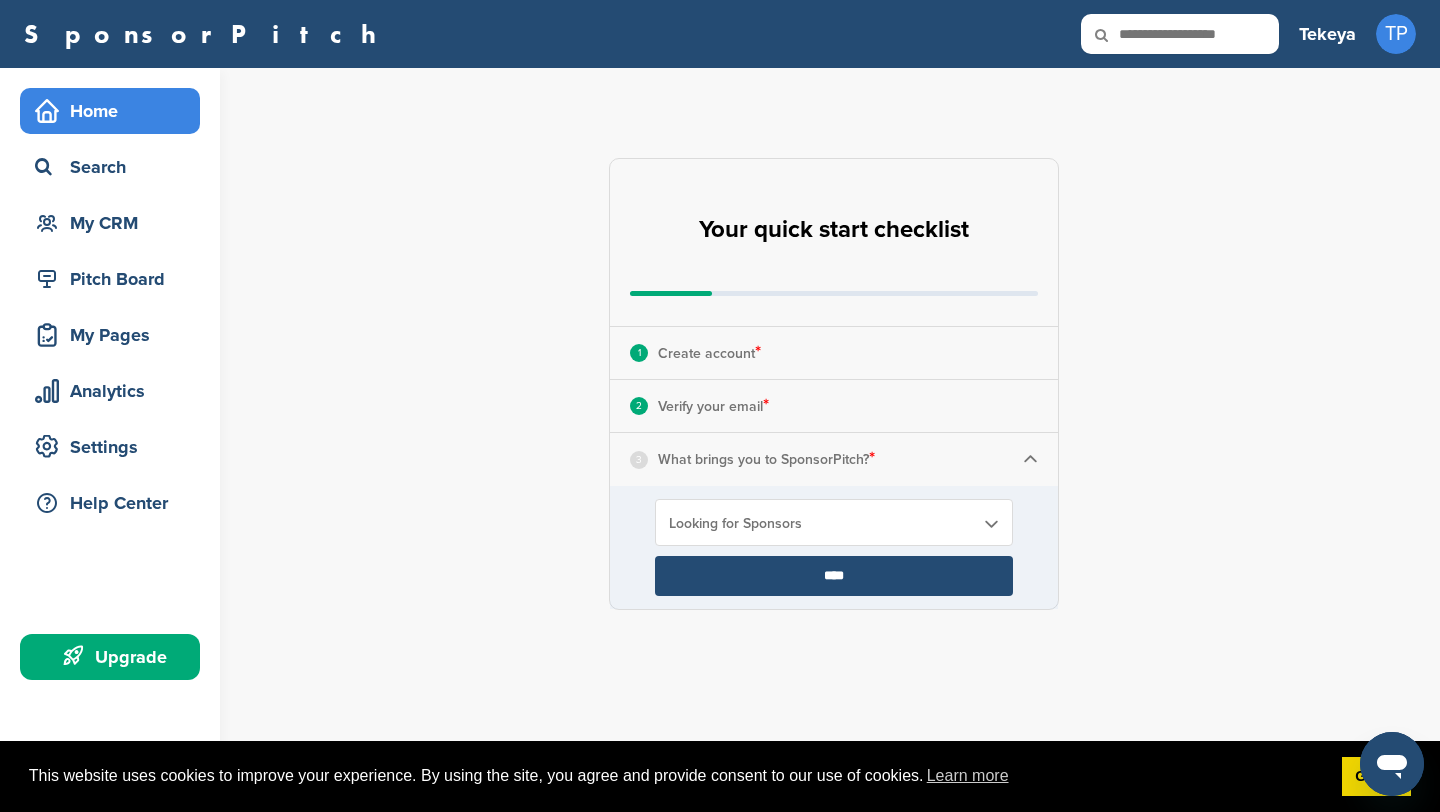 click on "****" at bounding box center [834, 576] 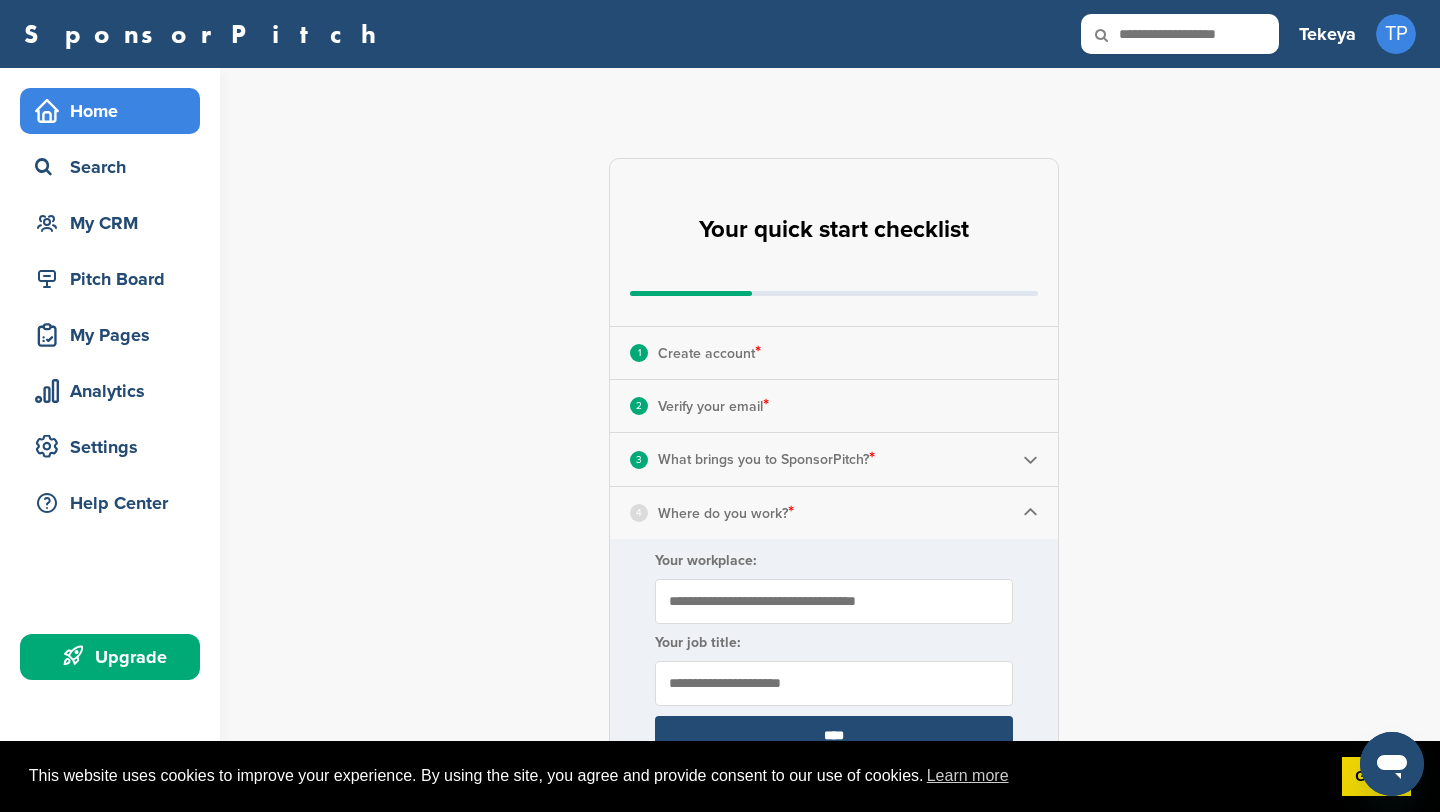click on "Your workplace:" at bounding box center (834, 601) 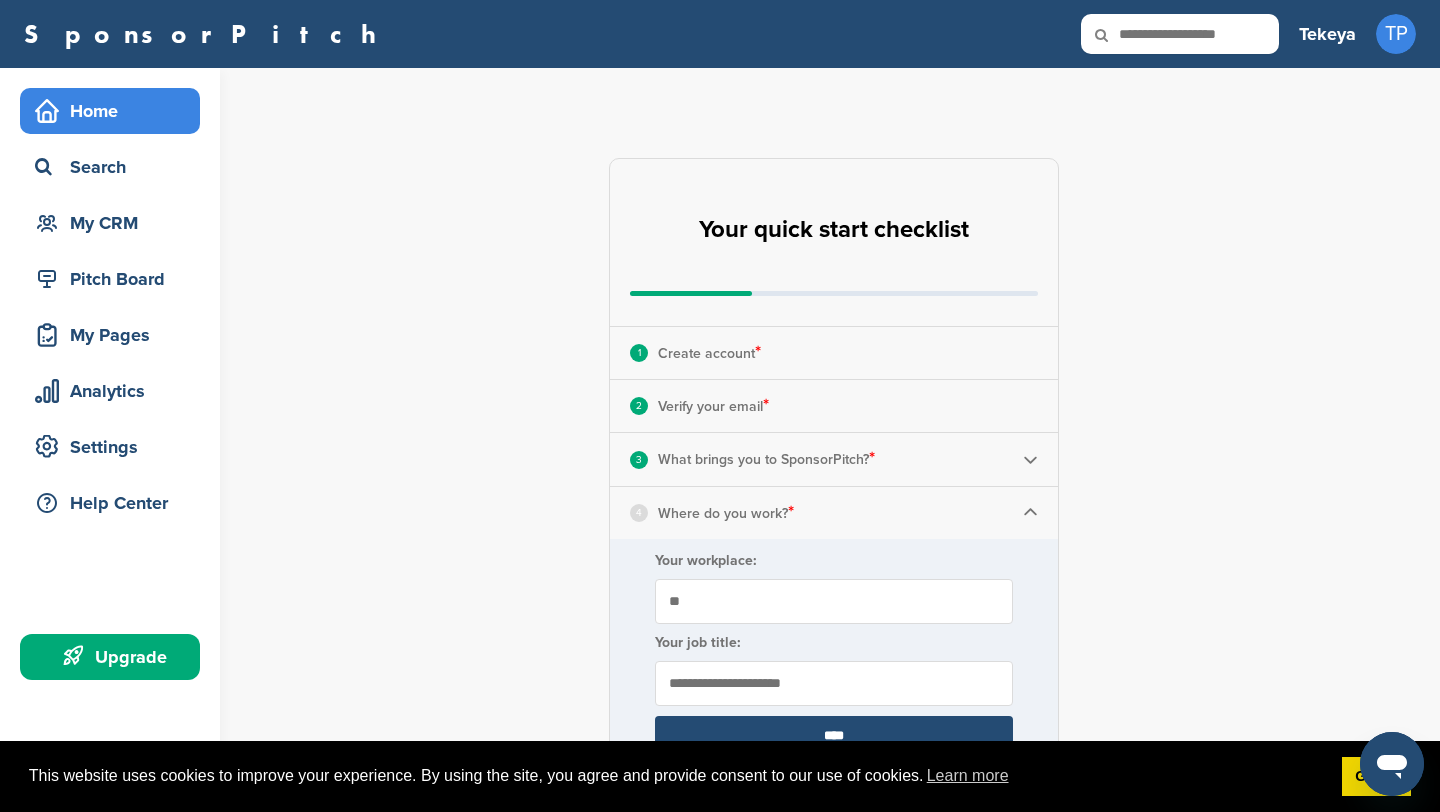 type on "*" 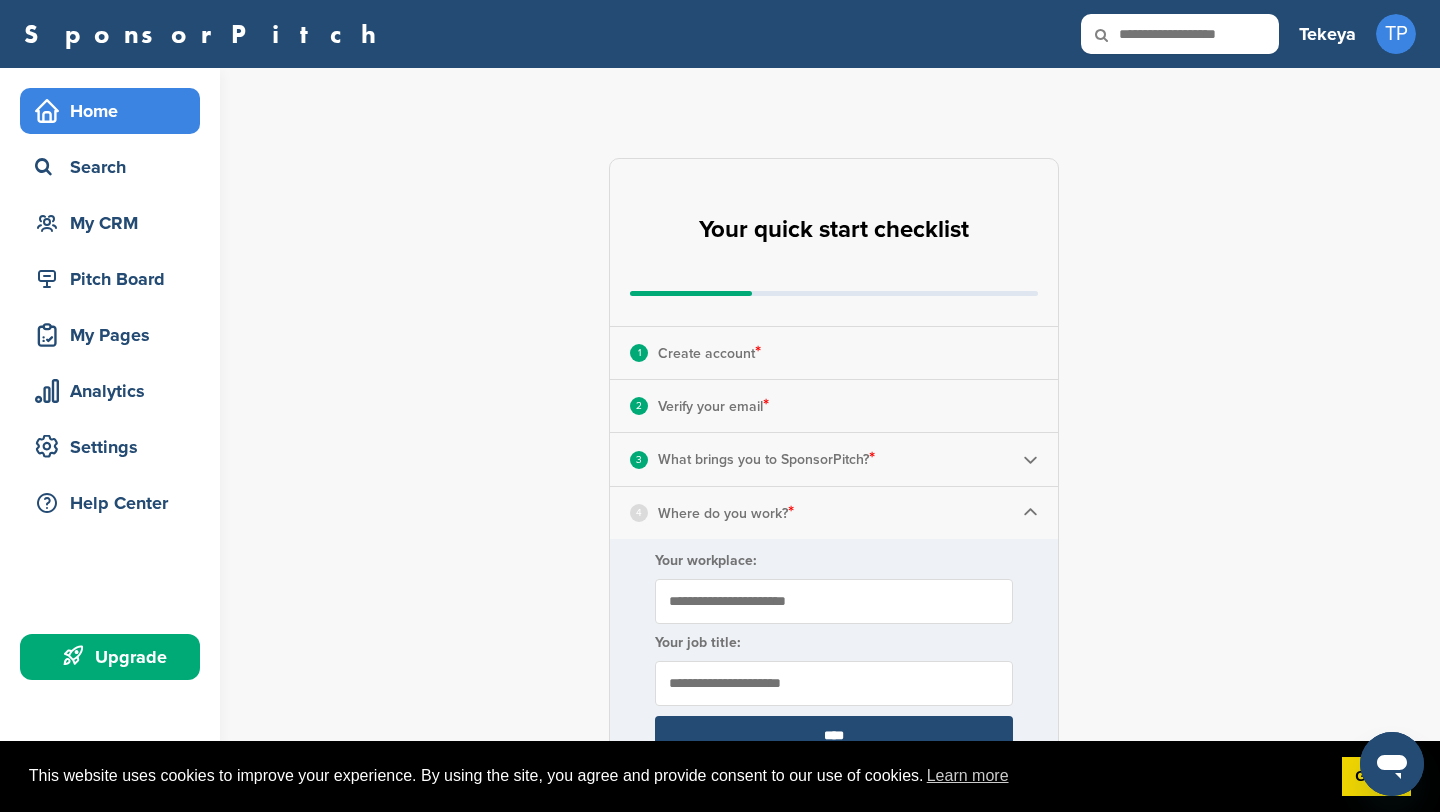 type on "**********" 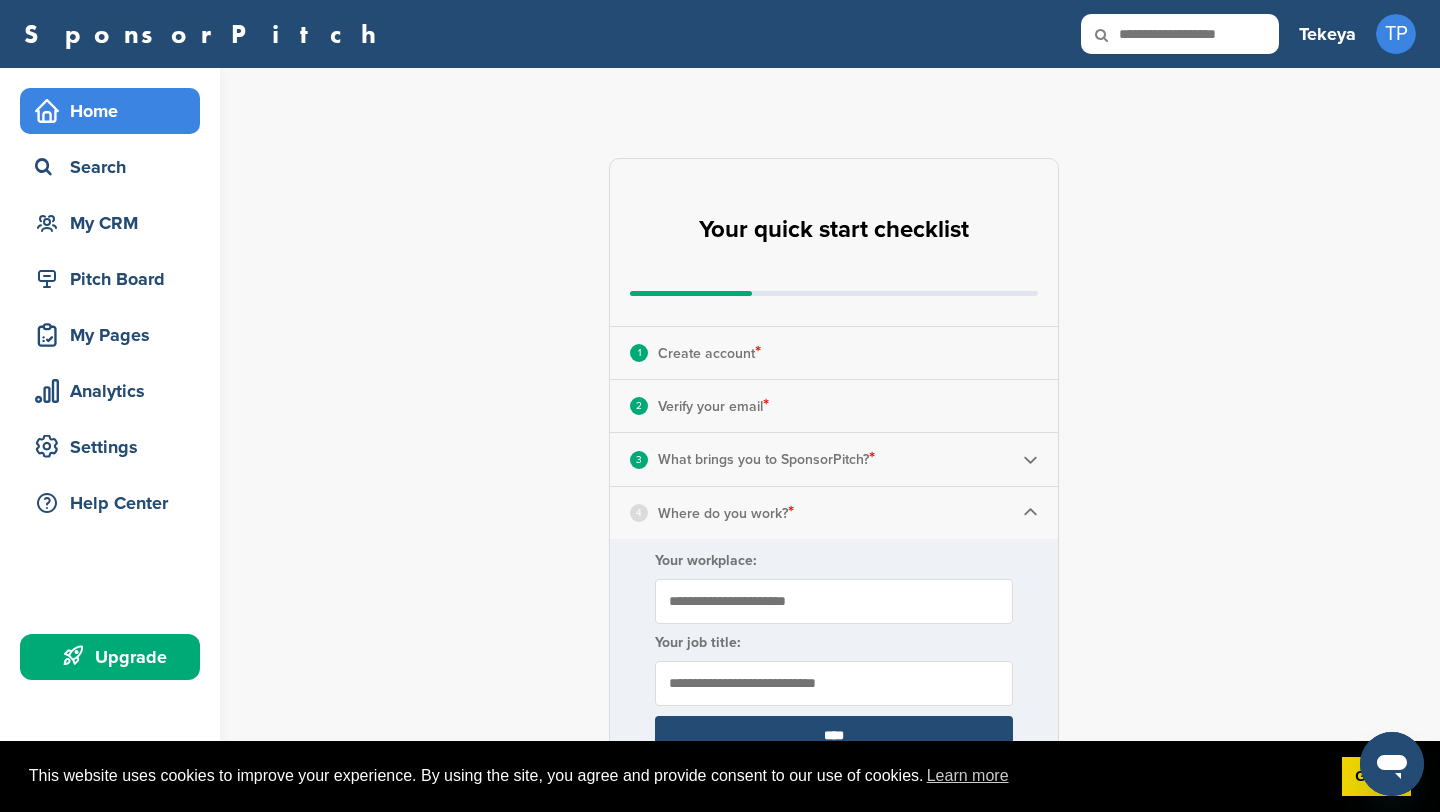 type on "**********" 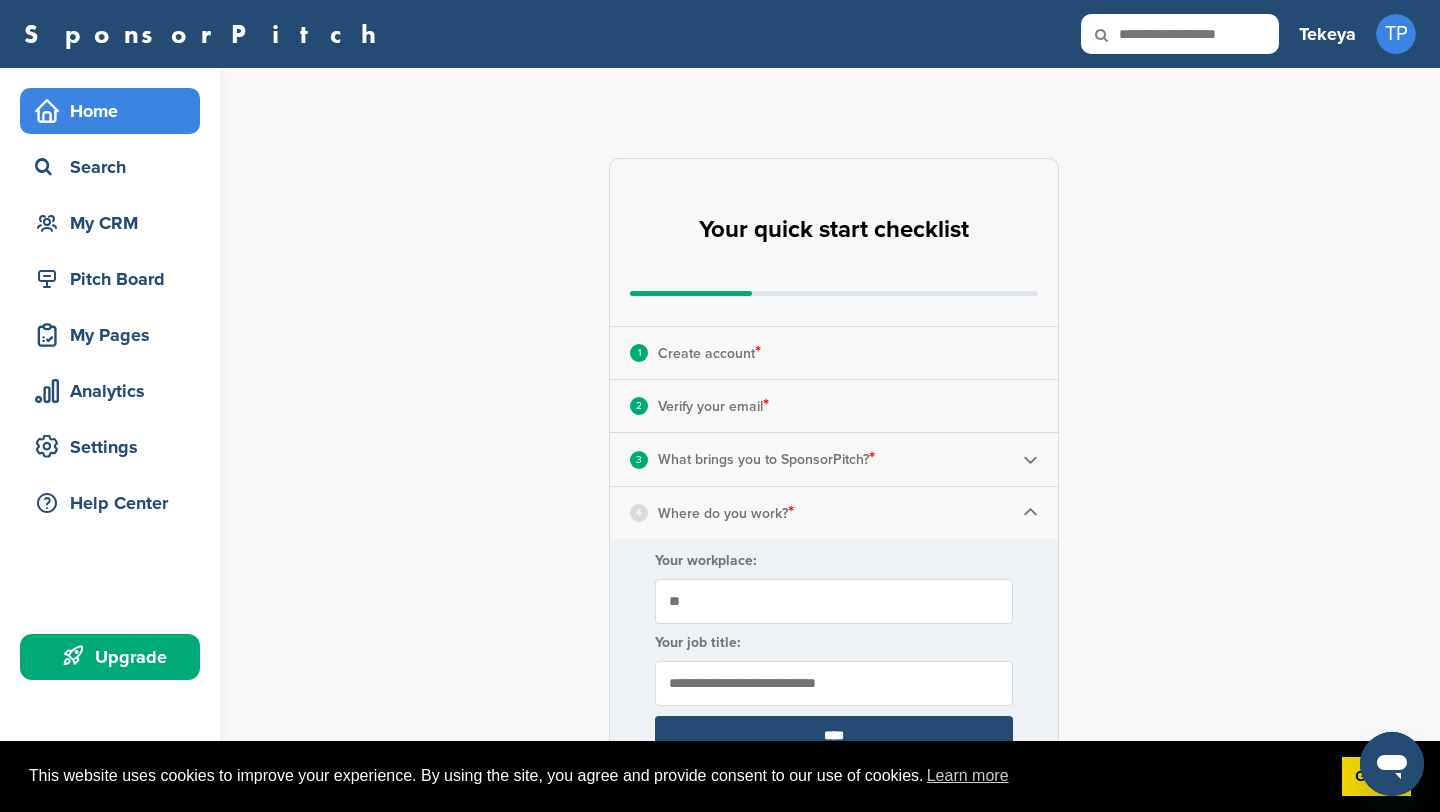 type on "*" 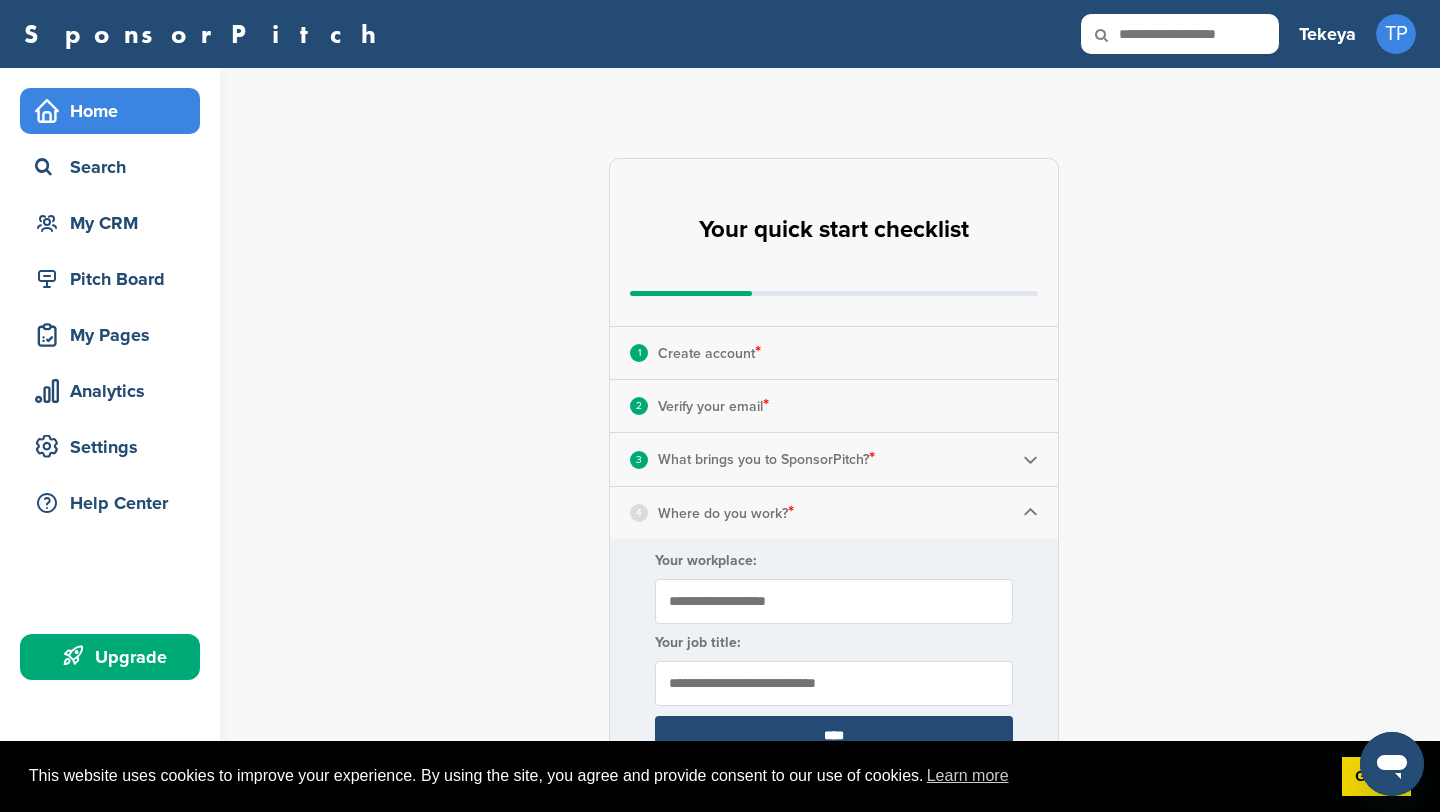 type on "**********" 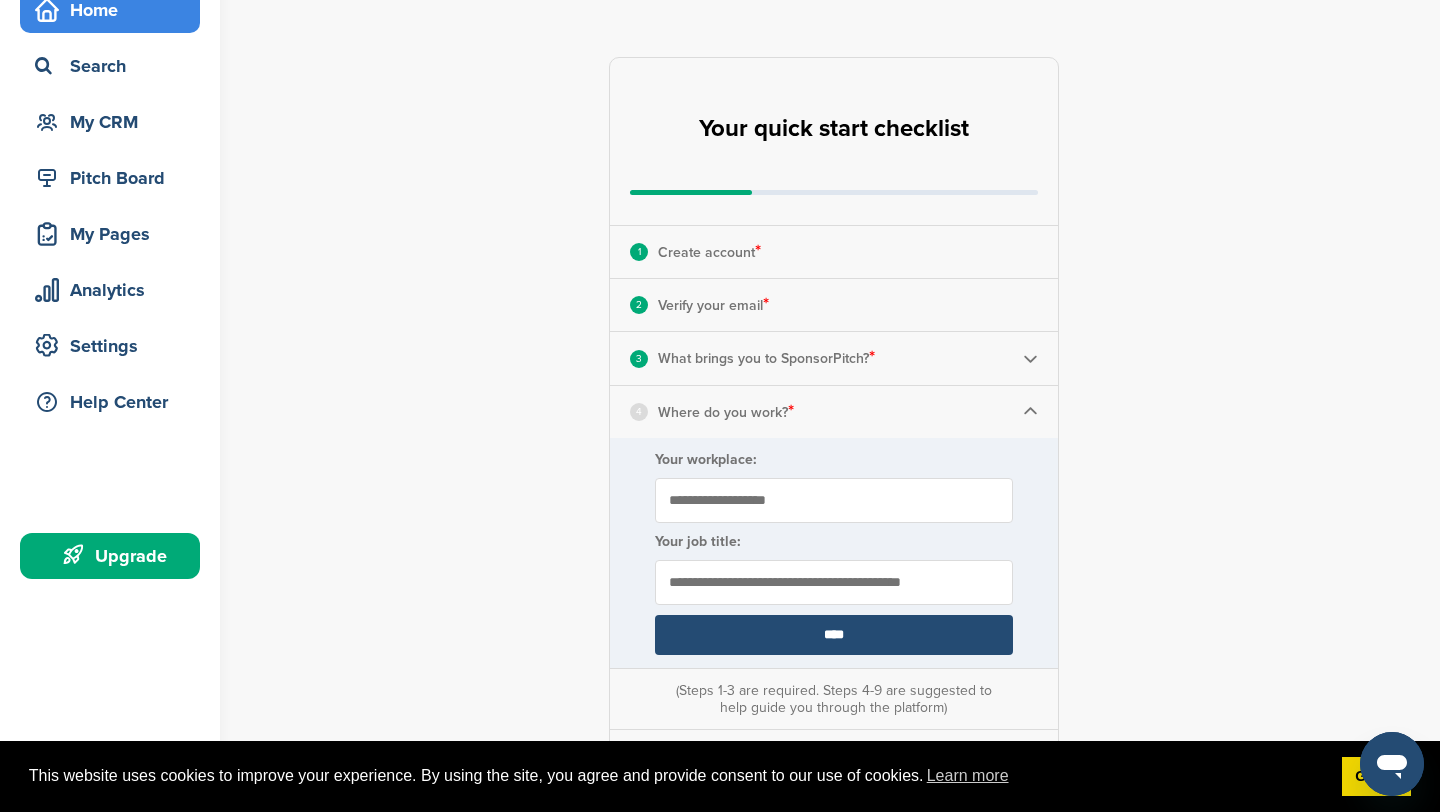 scroll, scrollTop: 149, scrollLeft: 0, axis: vertical 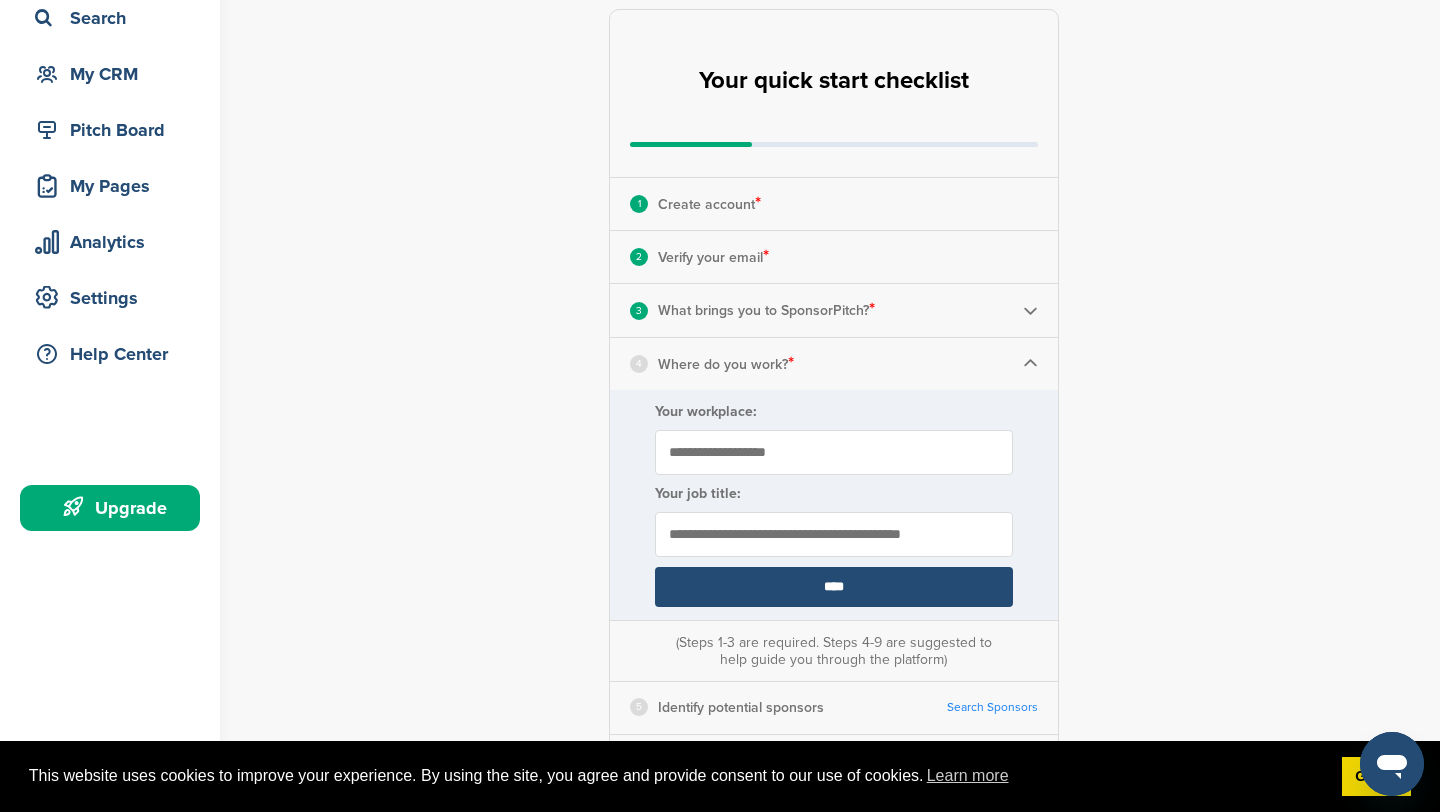 type on "**********" 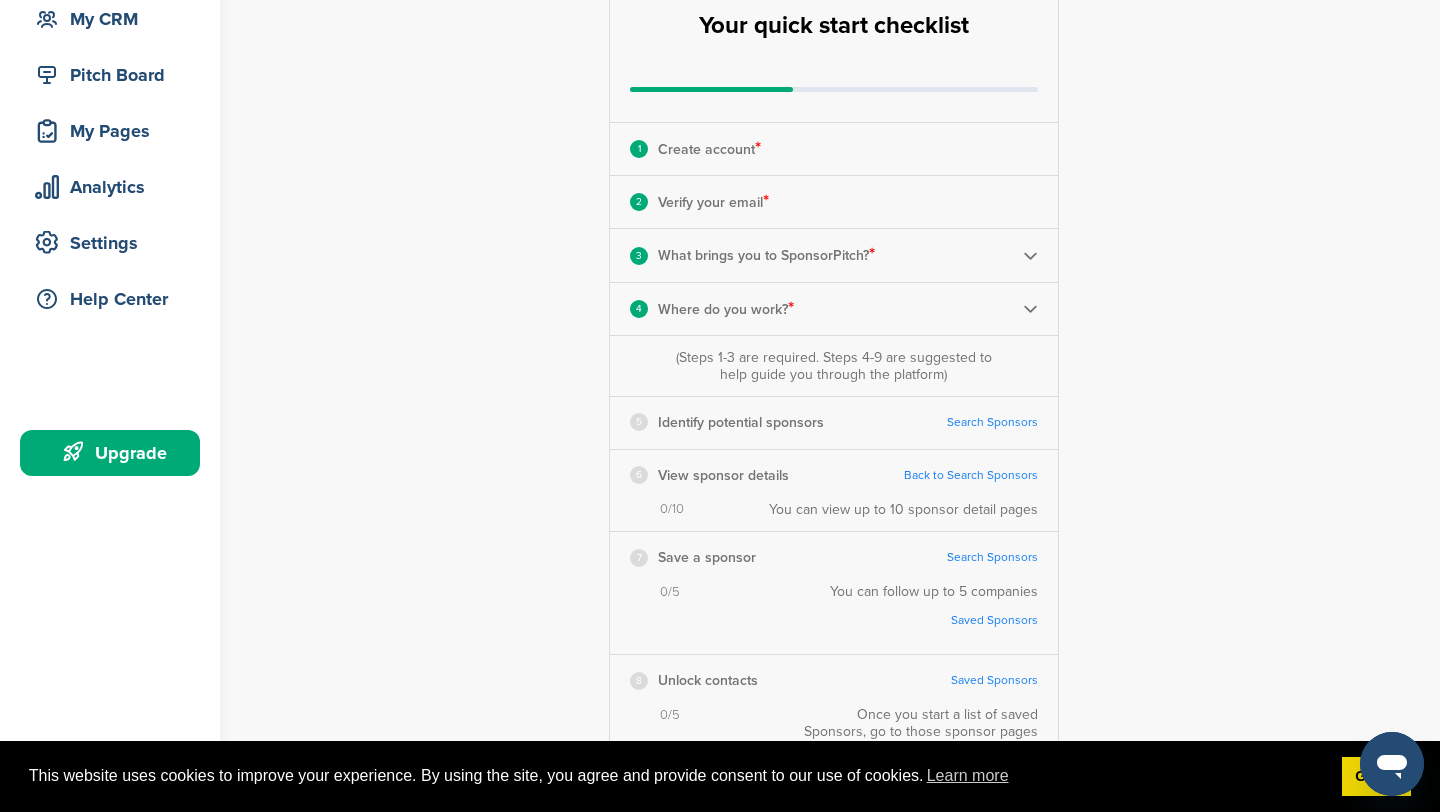 scroll, scrollTop: 207, scrollLeft: 0, axis: vertical 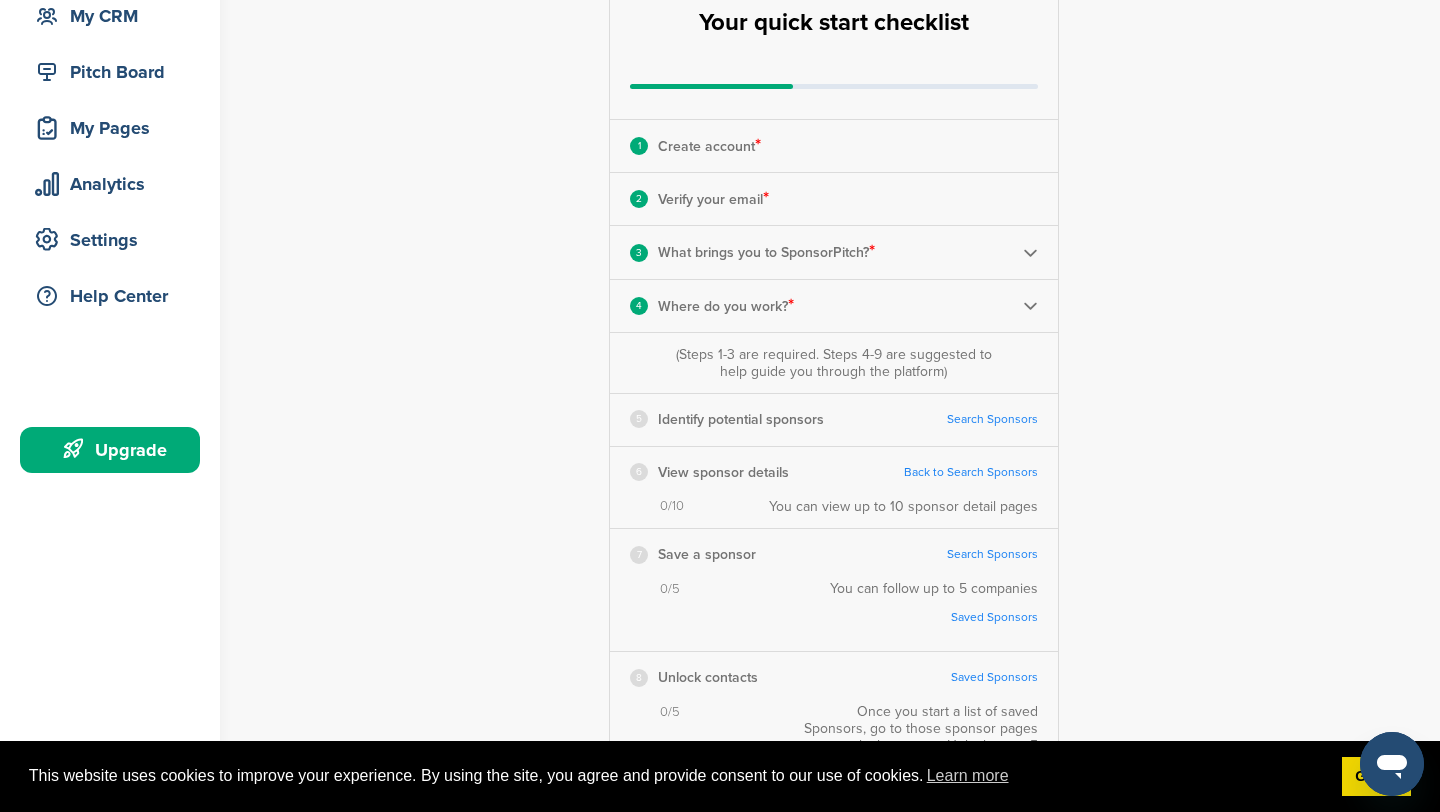 click at bounding box center [1030, 305] 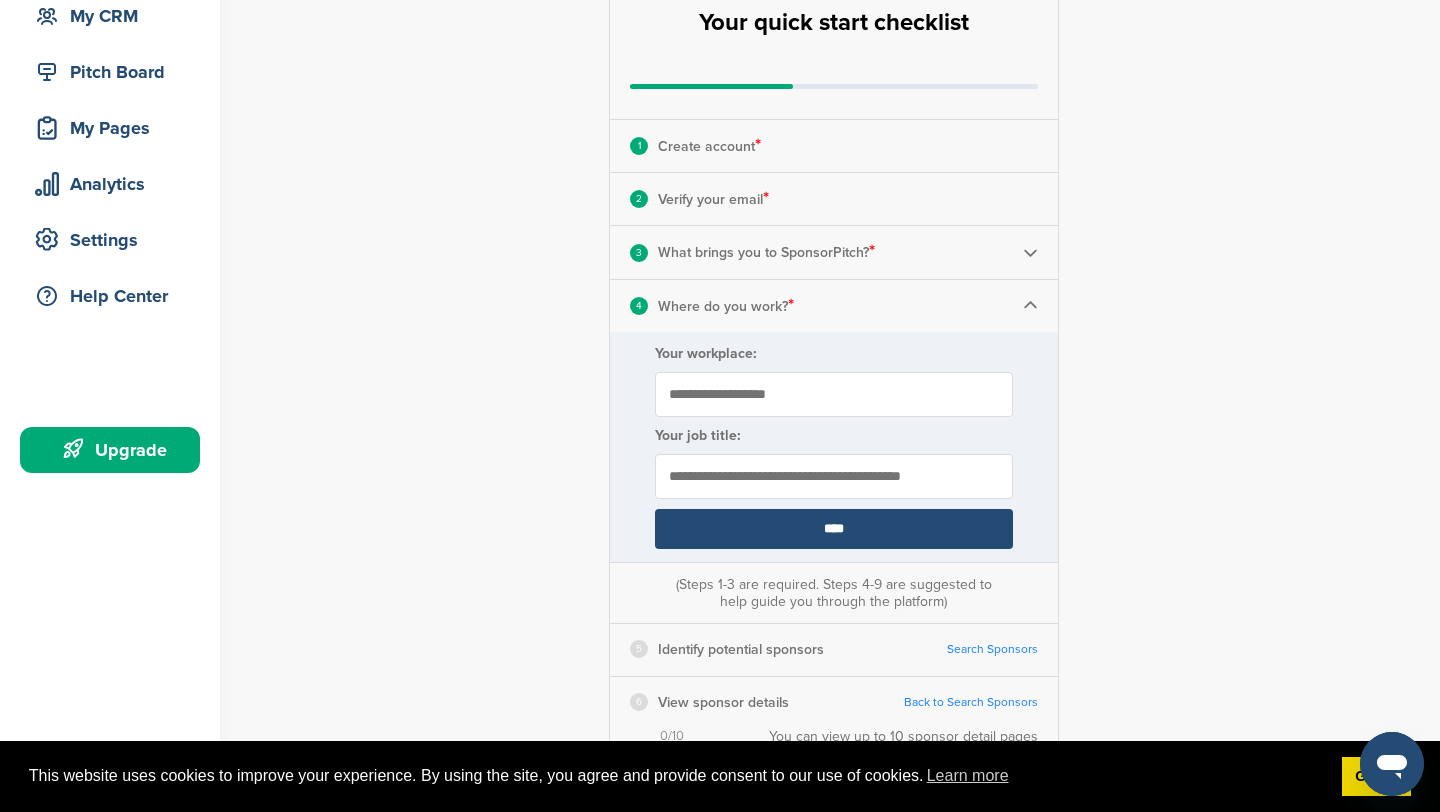 click at bounding box center (1030, 305) 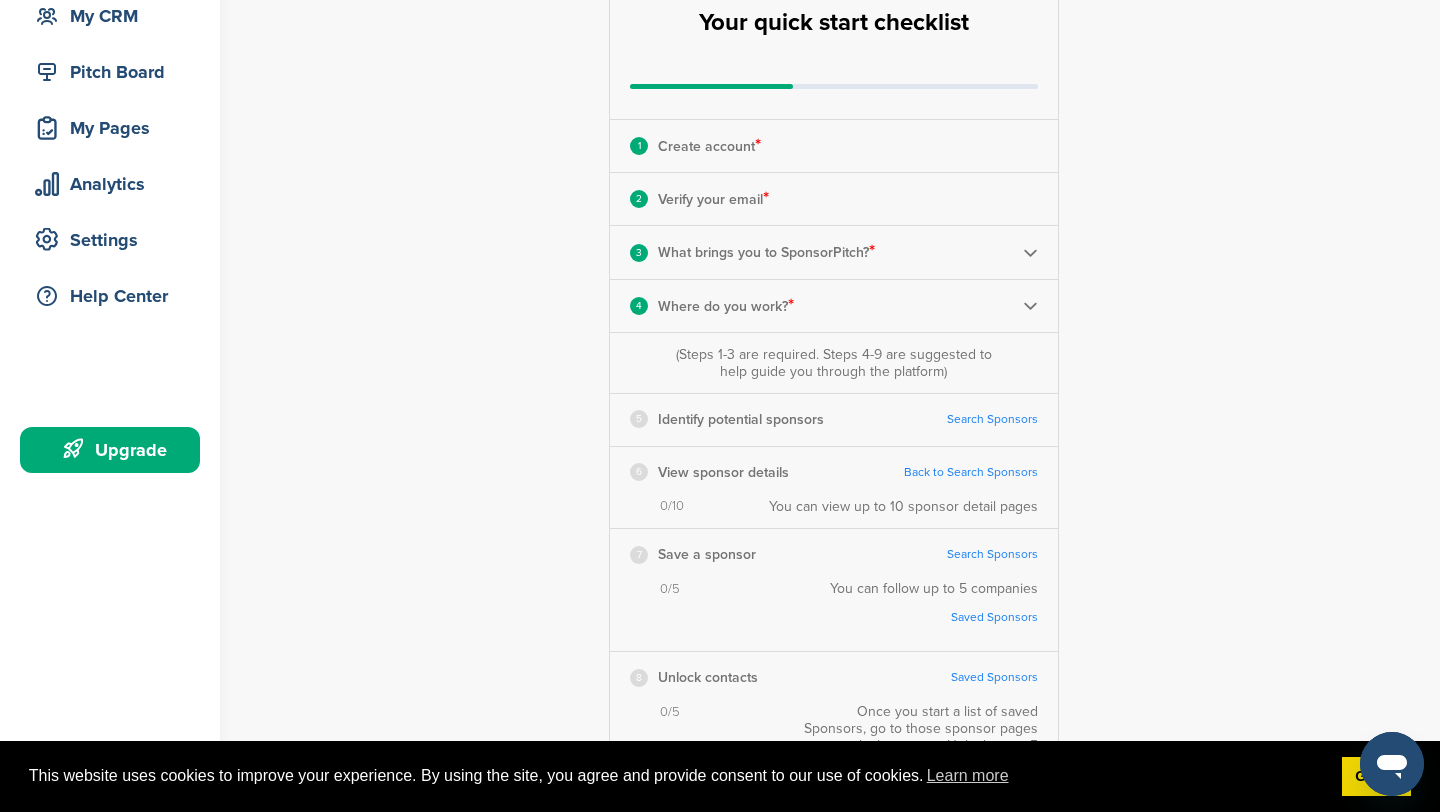 click on "Search Sponsors" at bounding box center (992, 419) 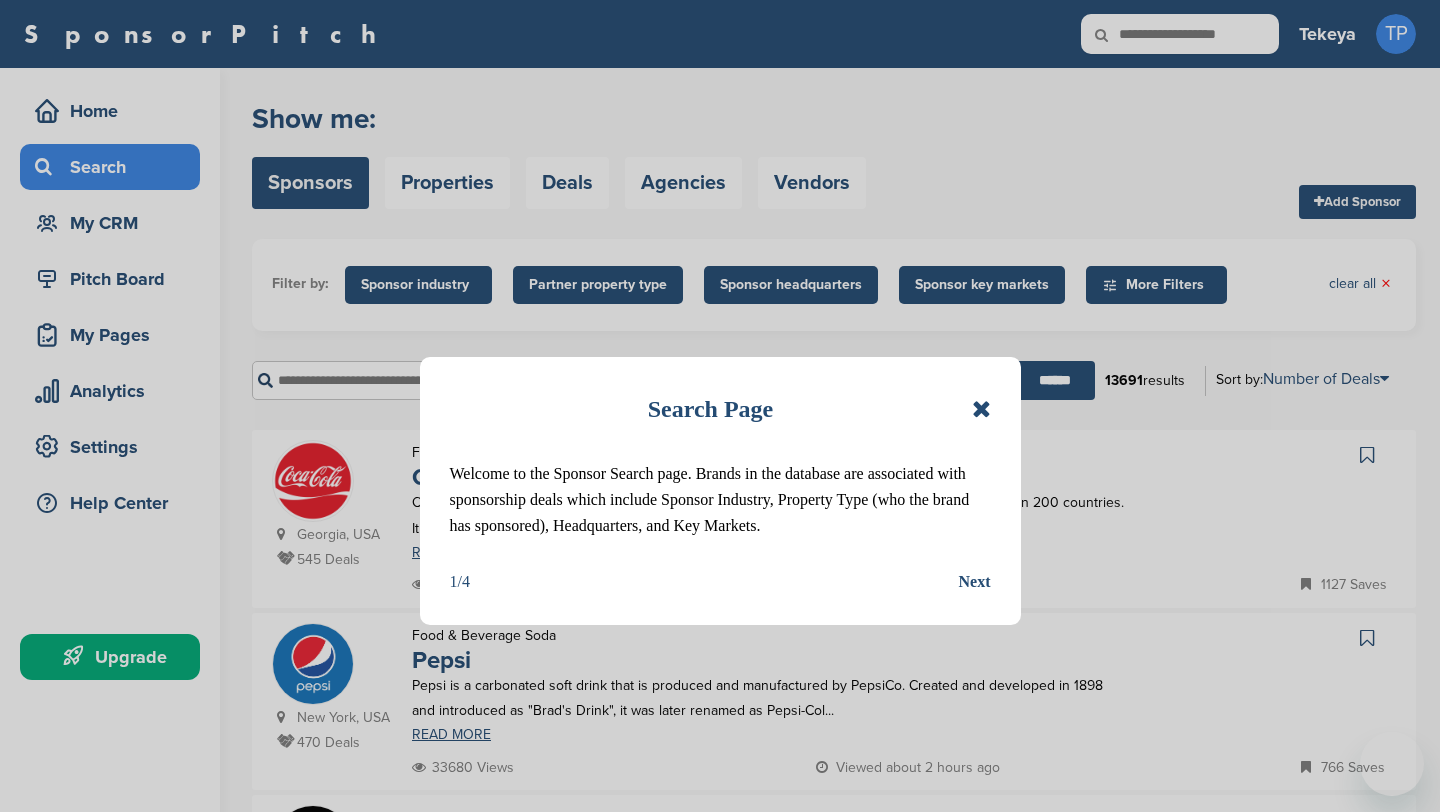 scroll, scrollTop: 0, scrollLeft: 0, axis: both 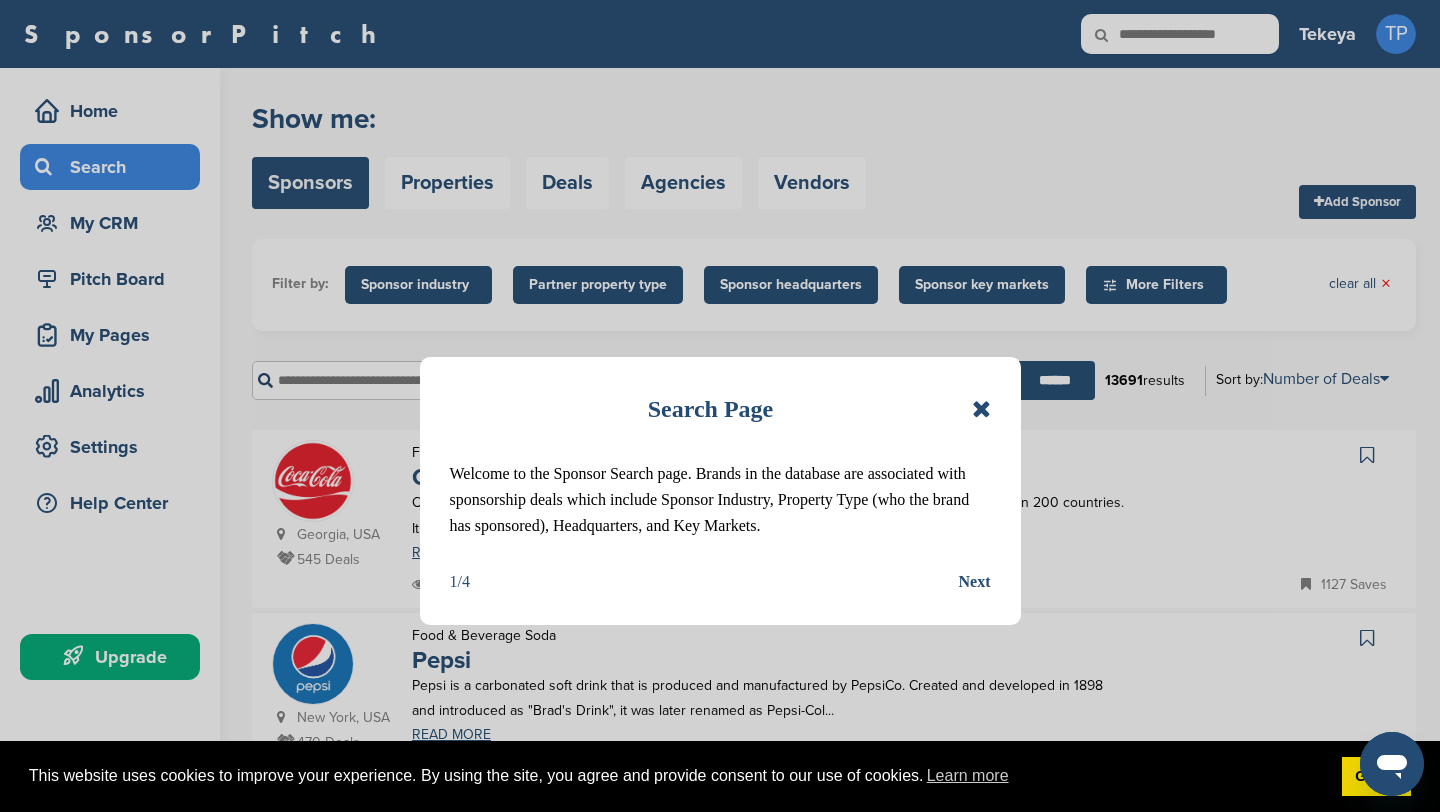 click on "Next" at bounding box center [975, 582] 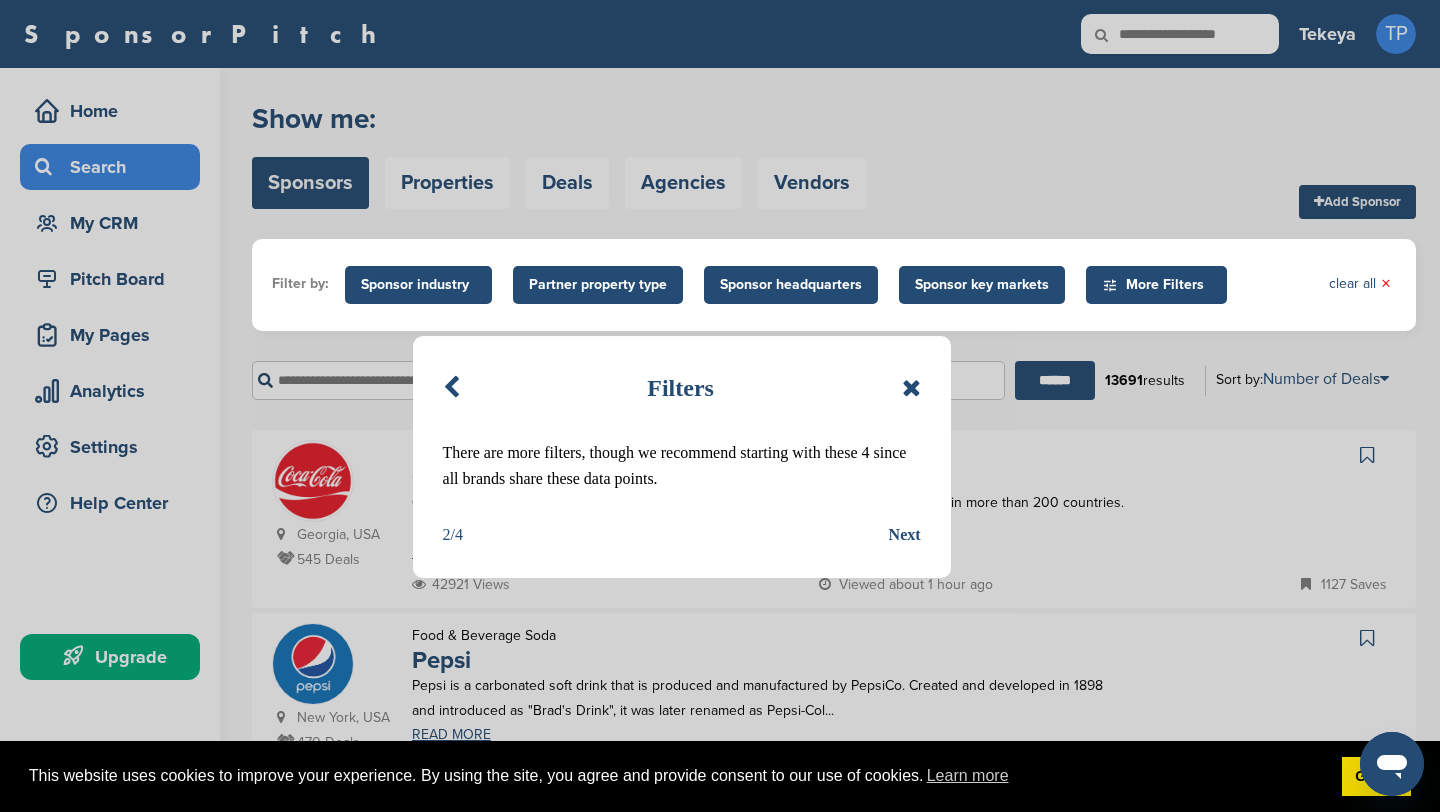 click on "Next" at bounding box center [905, 535] 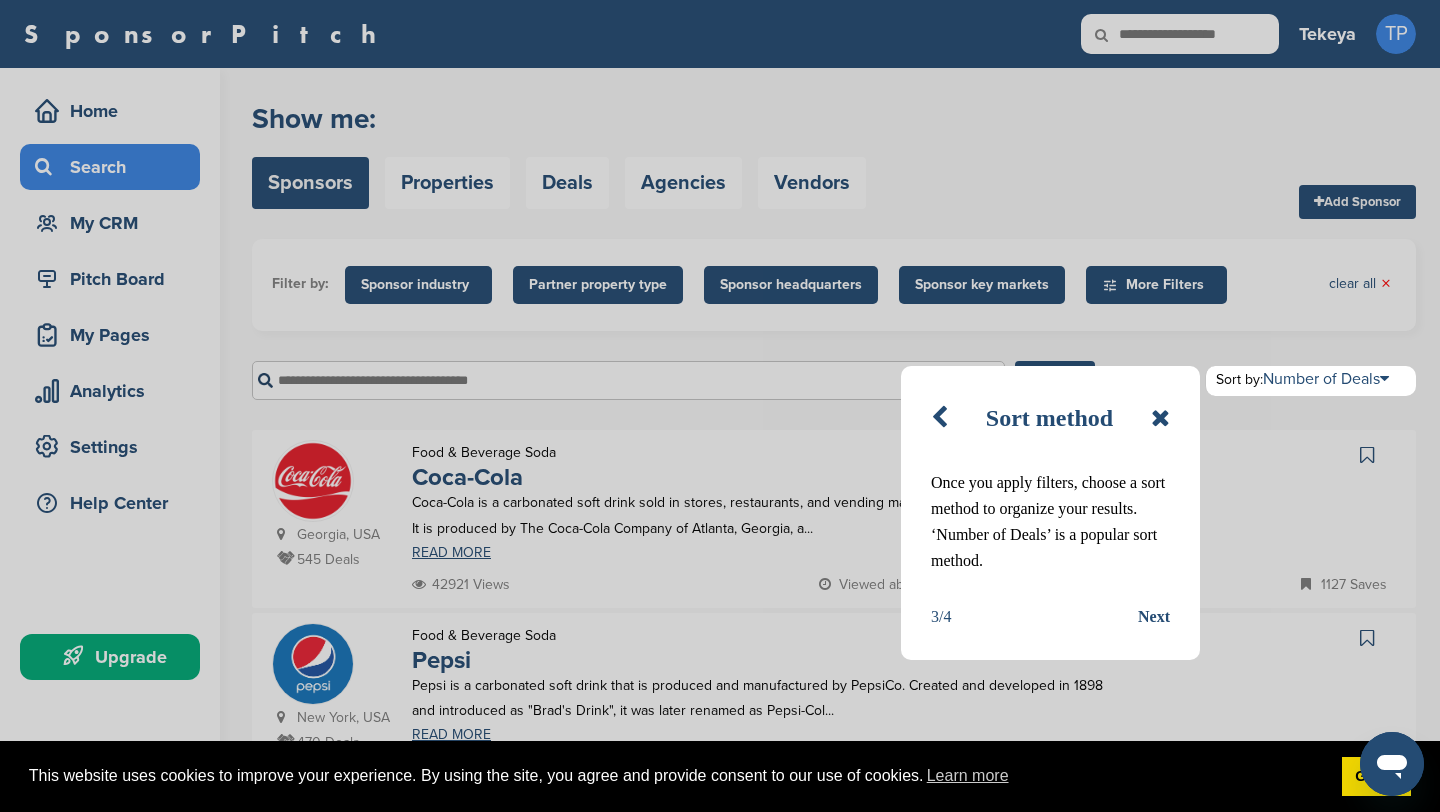 click on "Next" at bounding box center [1154, 617] 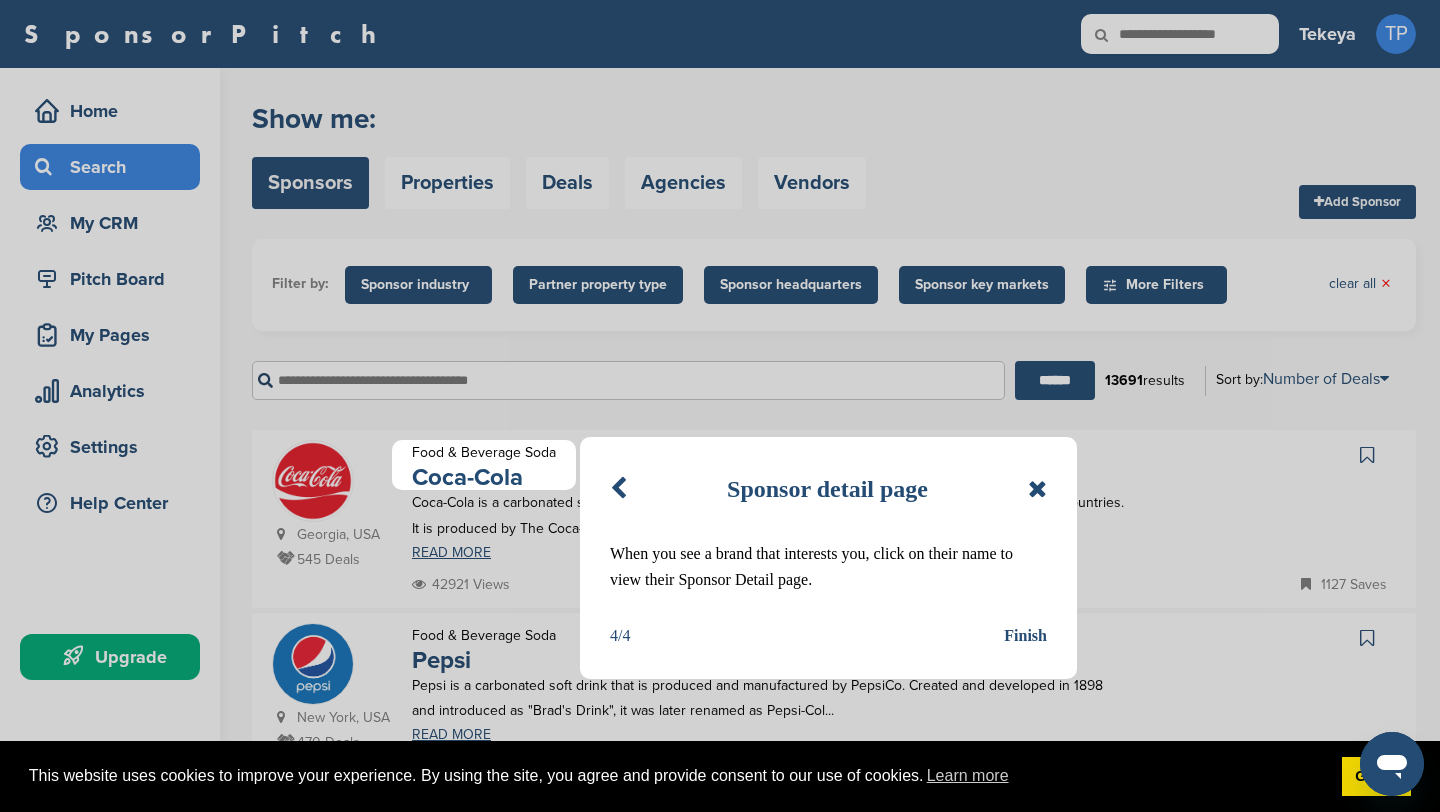 click on "Finish" at bounding box center (1025, 636) 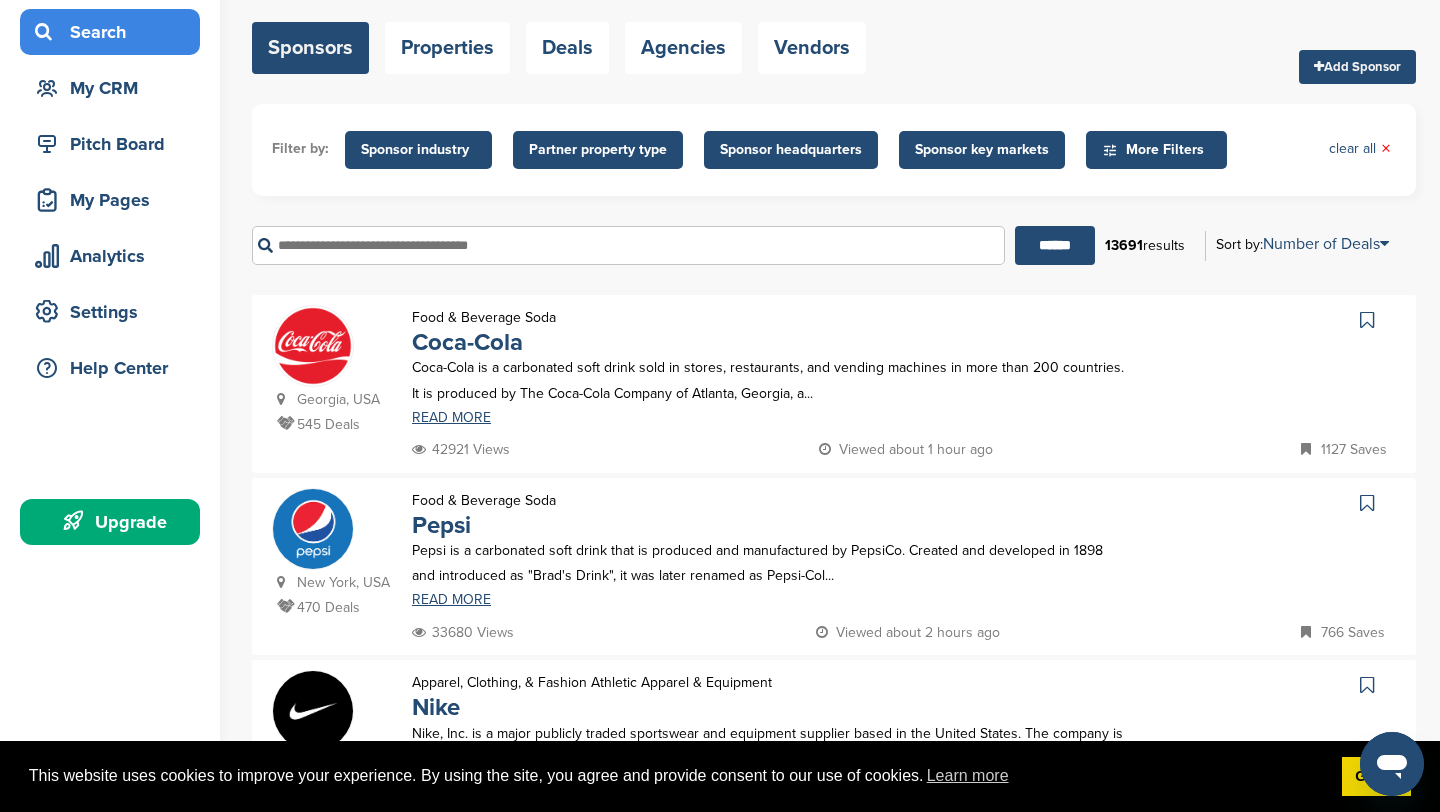 scroll, scrollTop: 139, scrollLeft: 0, axis: vertical 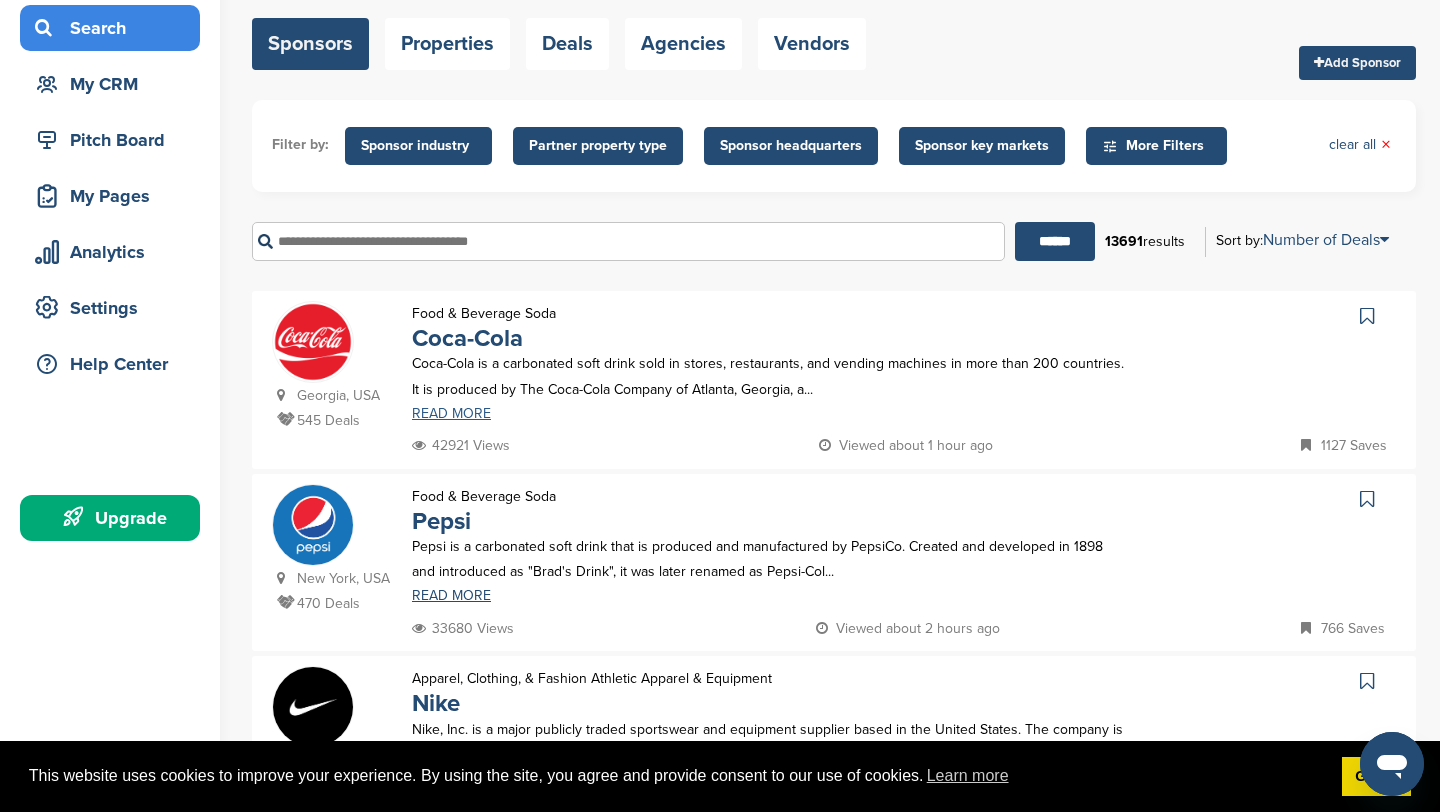 click on "READ MORE" at bounding box center [768, 414] 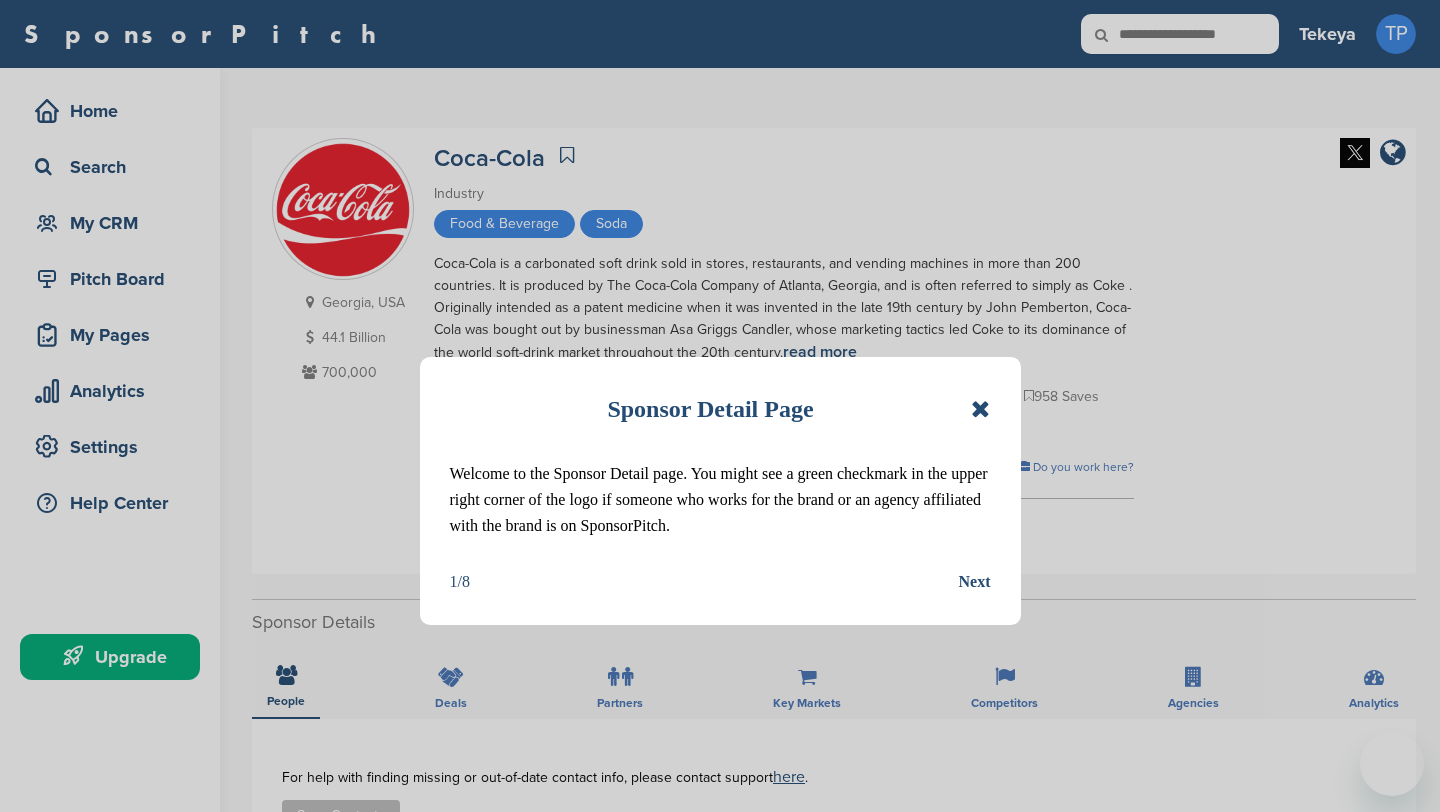 scroll, scrollTop: 0, scrollLeft: 0, axis: both 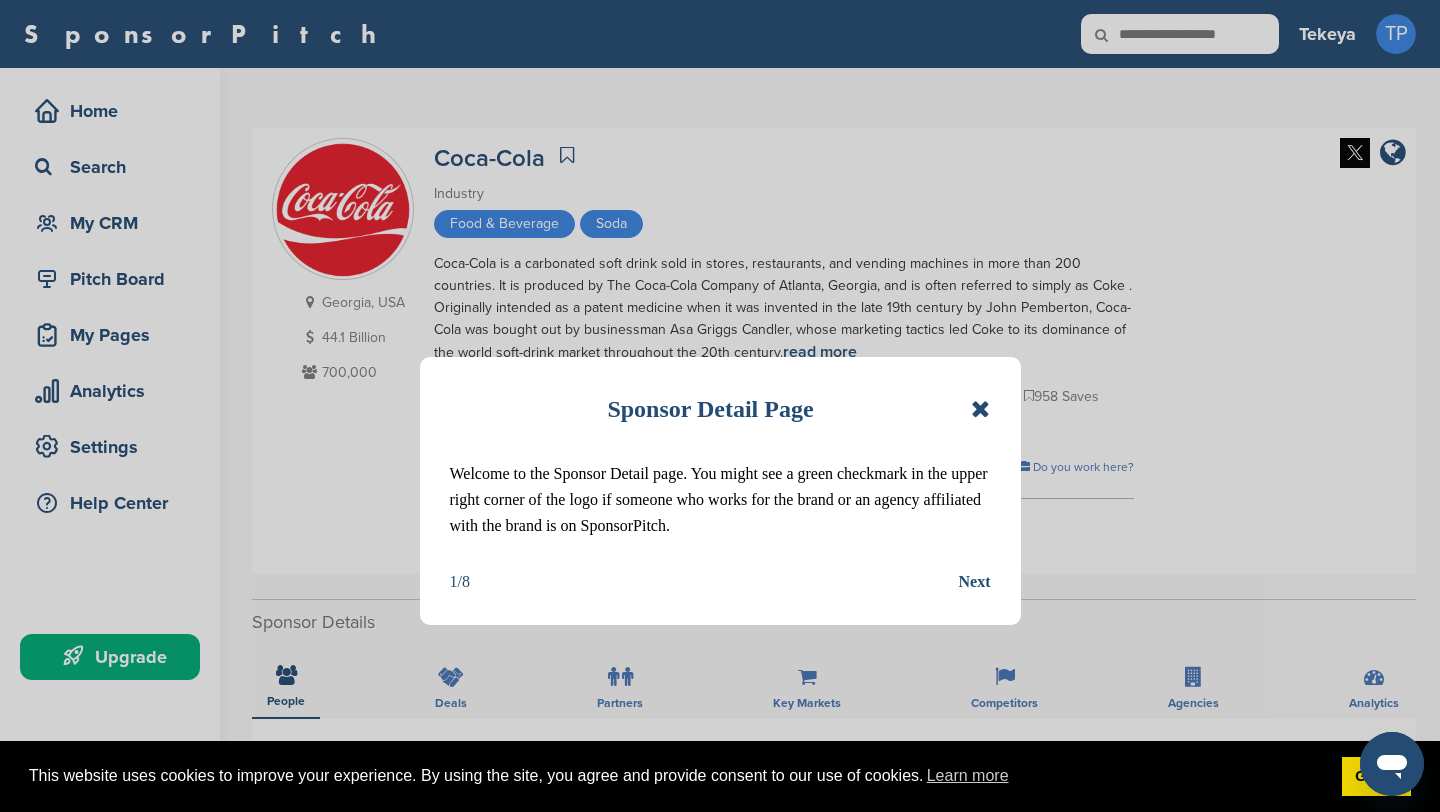 click on "Sponsor Detail Page" at bounding box center [720, 409] 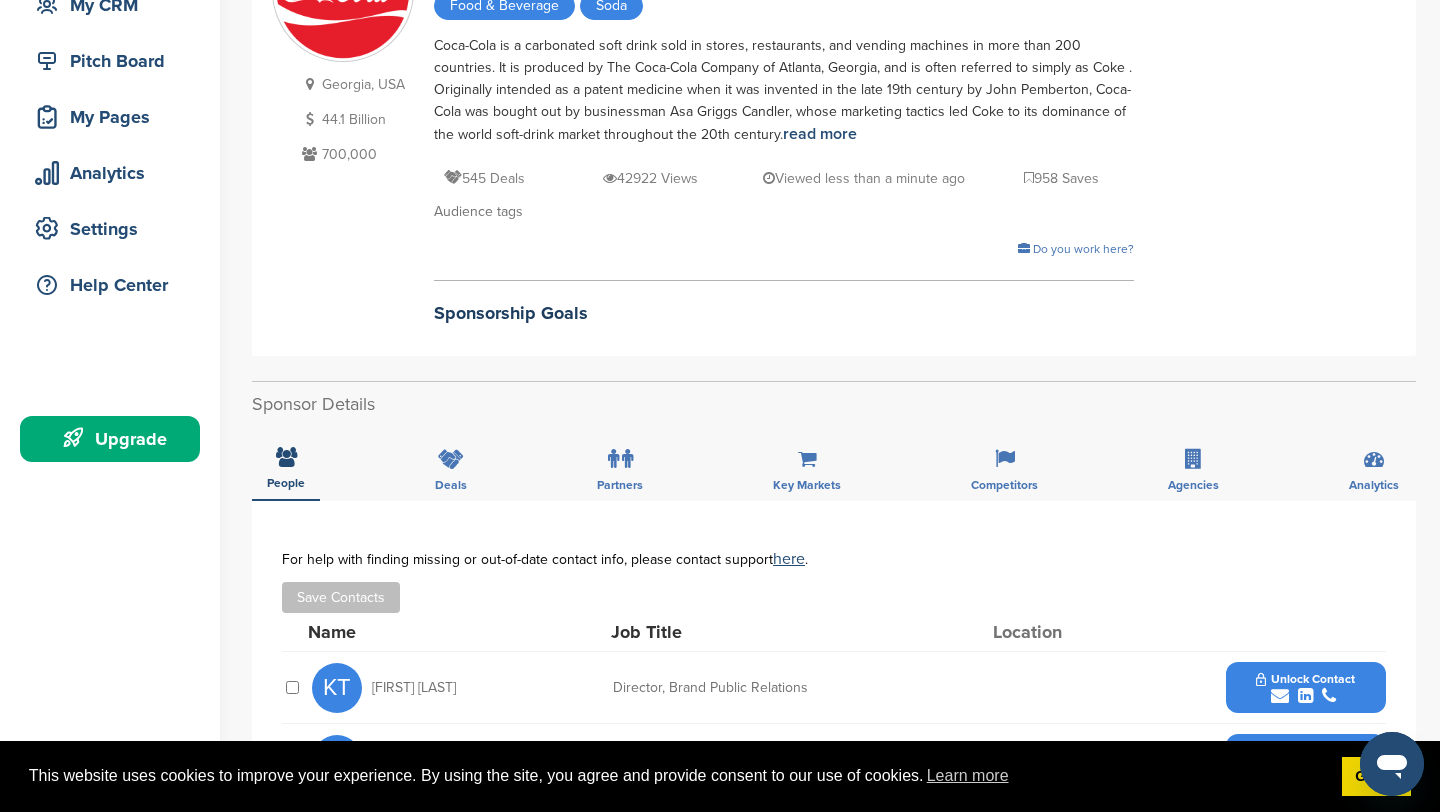 scroll, scrollTop: 214, scrollLeft: 0, axis: vertical 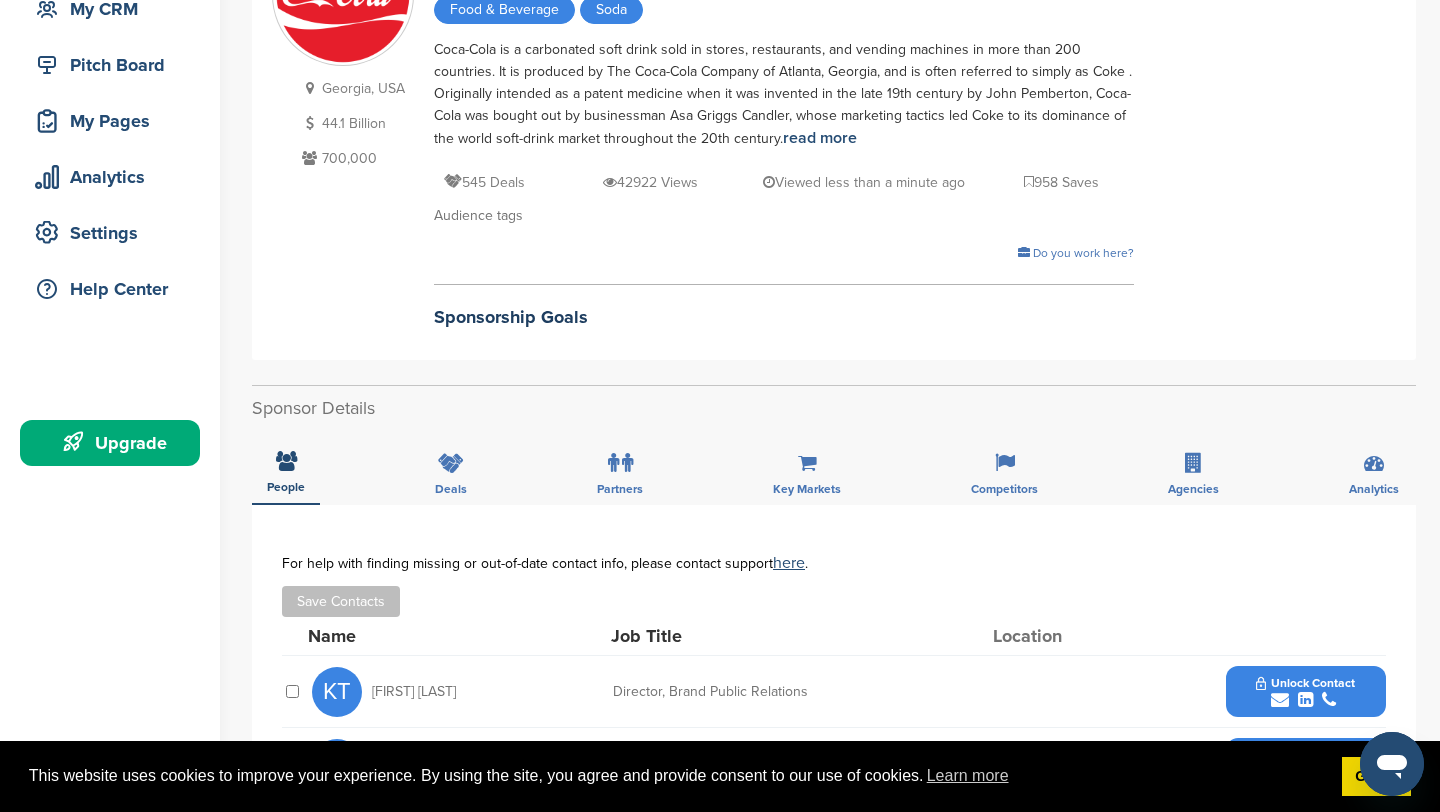 click on "Sponsorship Goals" at bounding box center [784, 317] 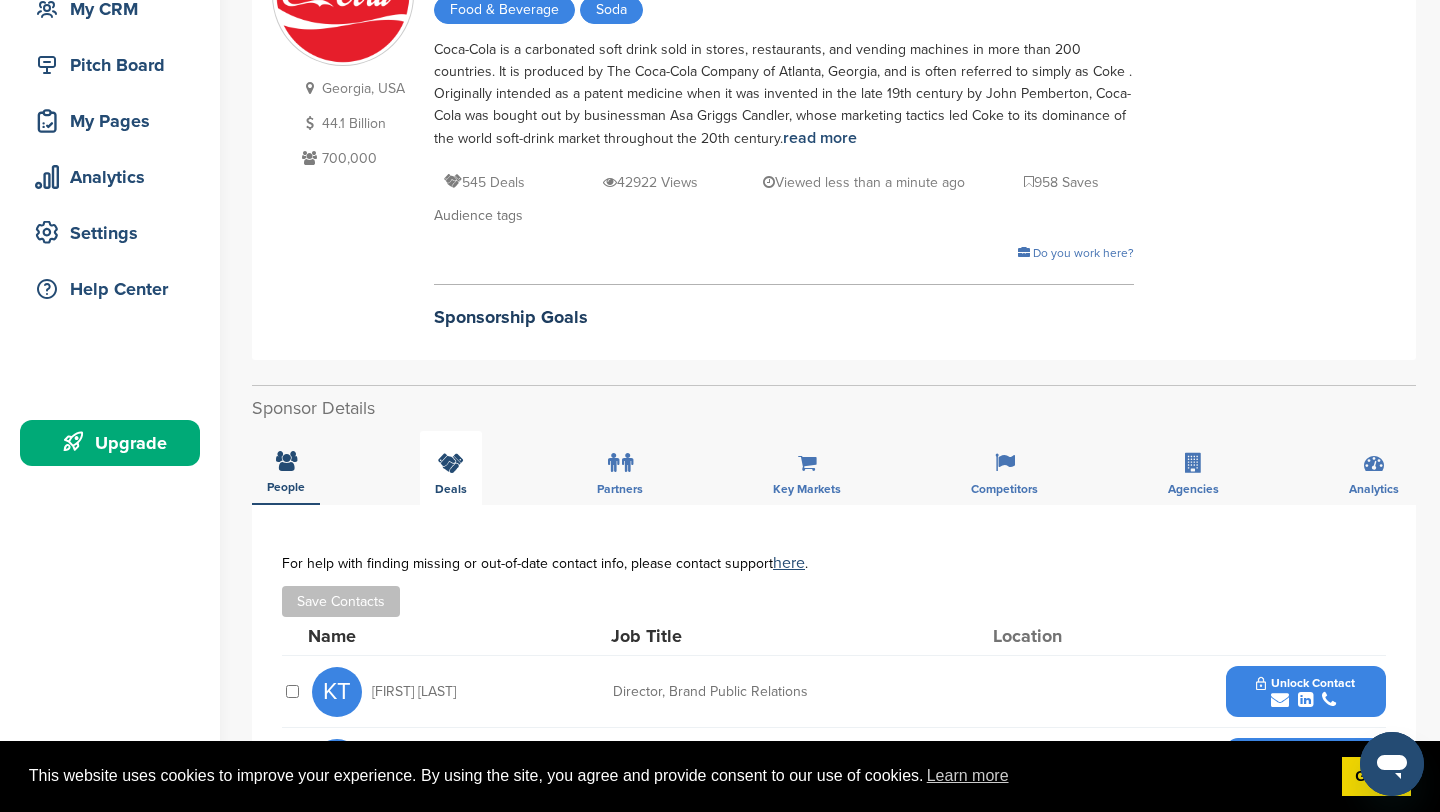 click on "Deals" at bounding box center [286, 487] 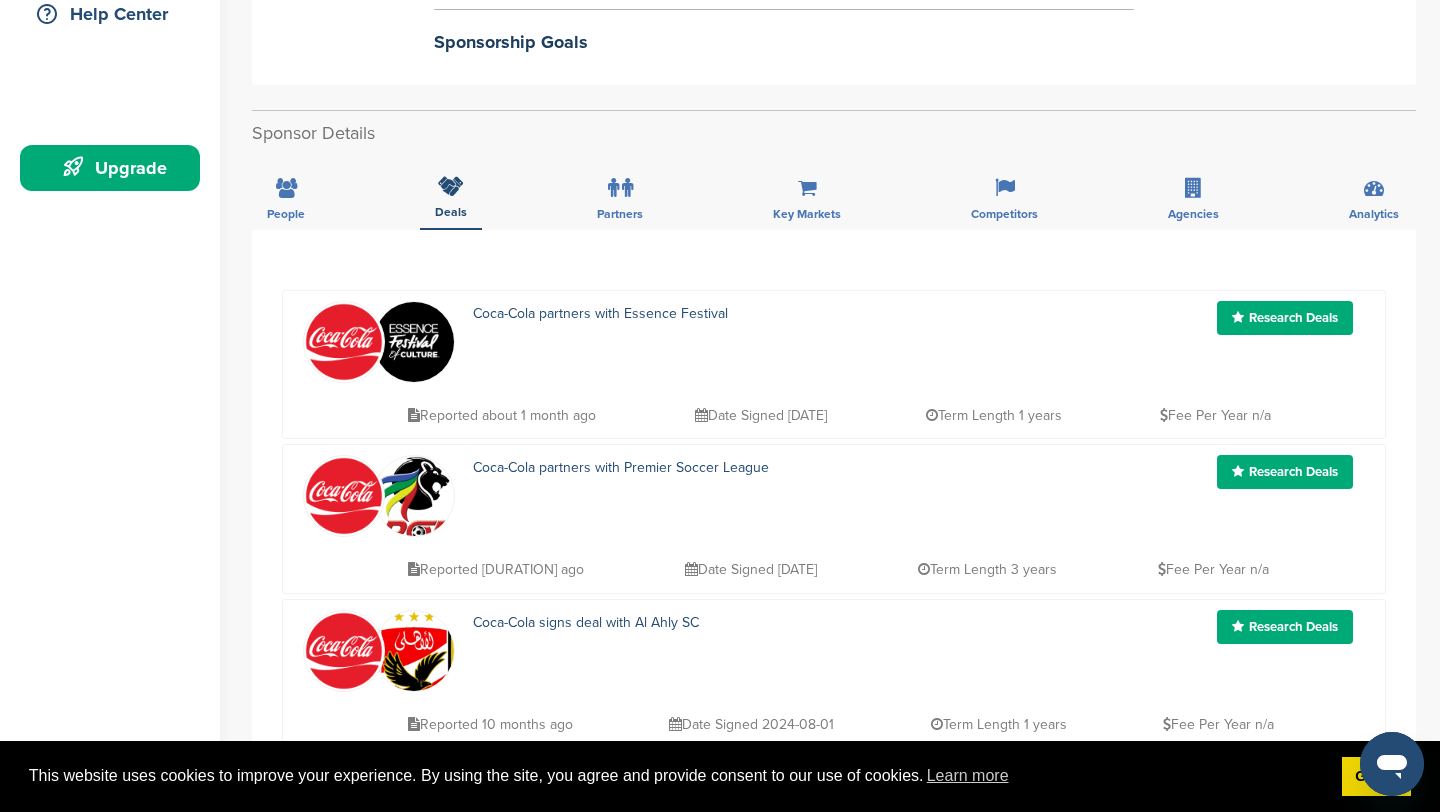 scroll, scrollTop: 483, scrollLeft: 0, axis: vertical 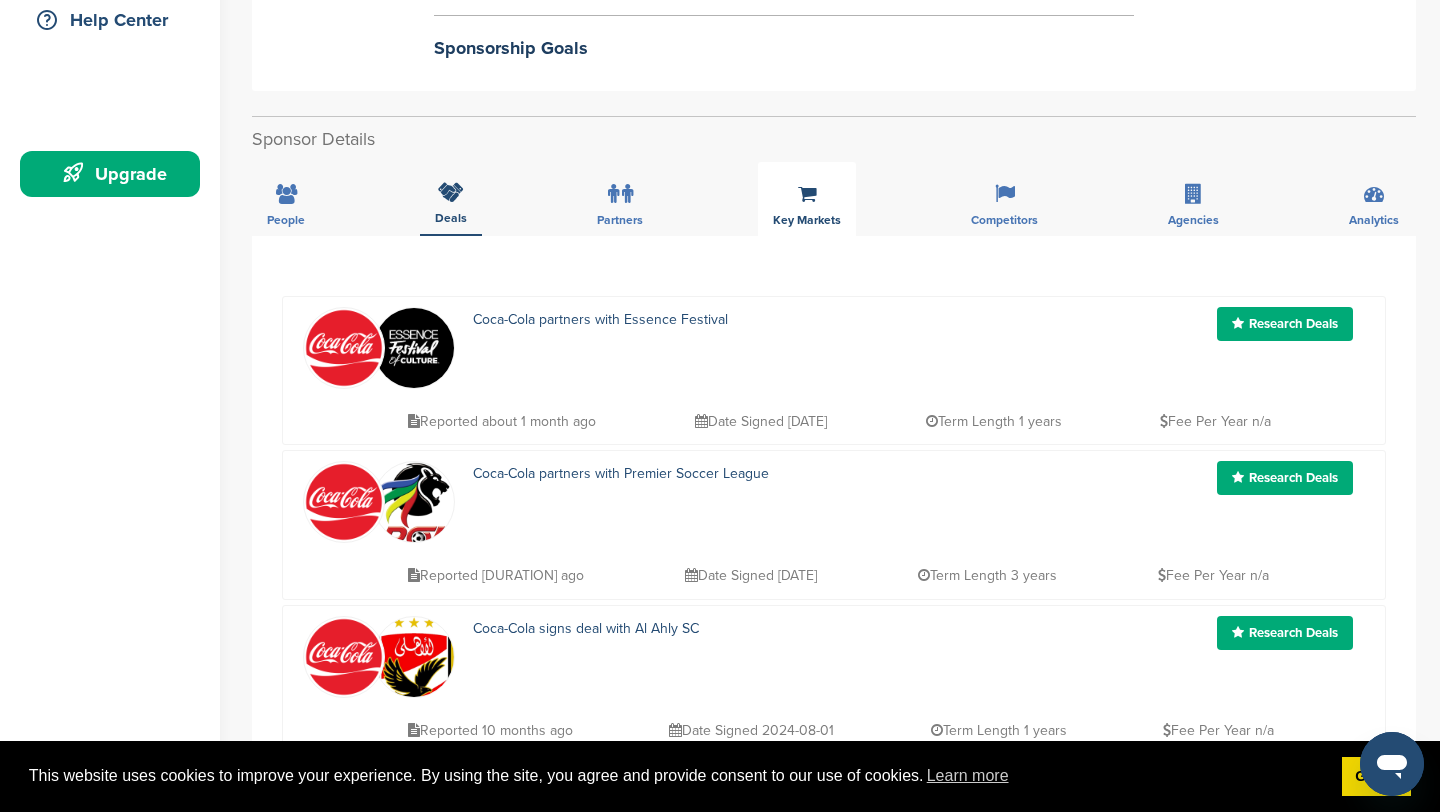 click on "Key Markets" at bounding box center [807, 199] 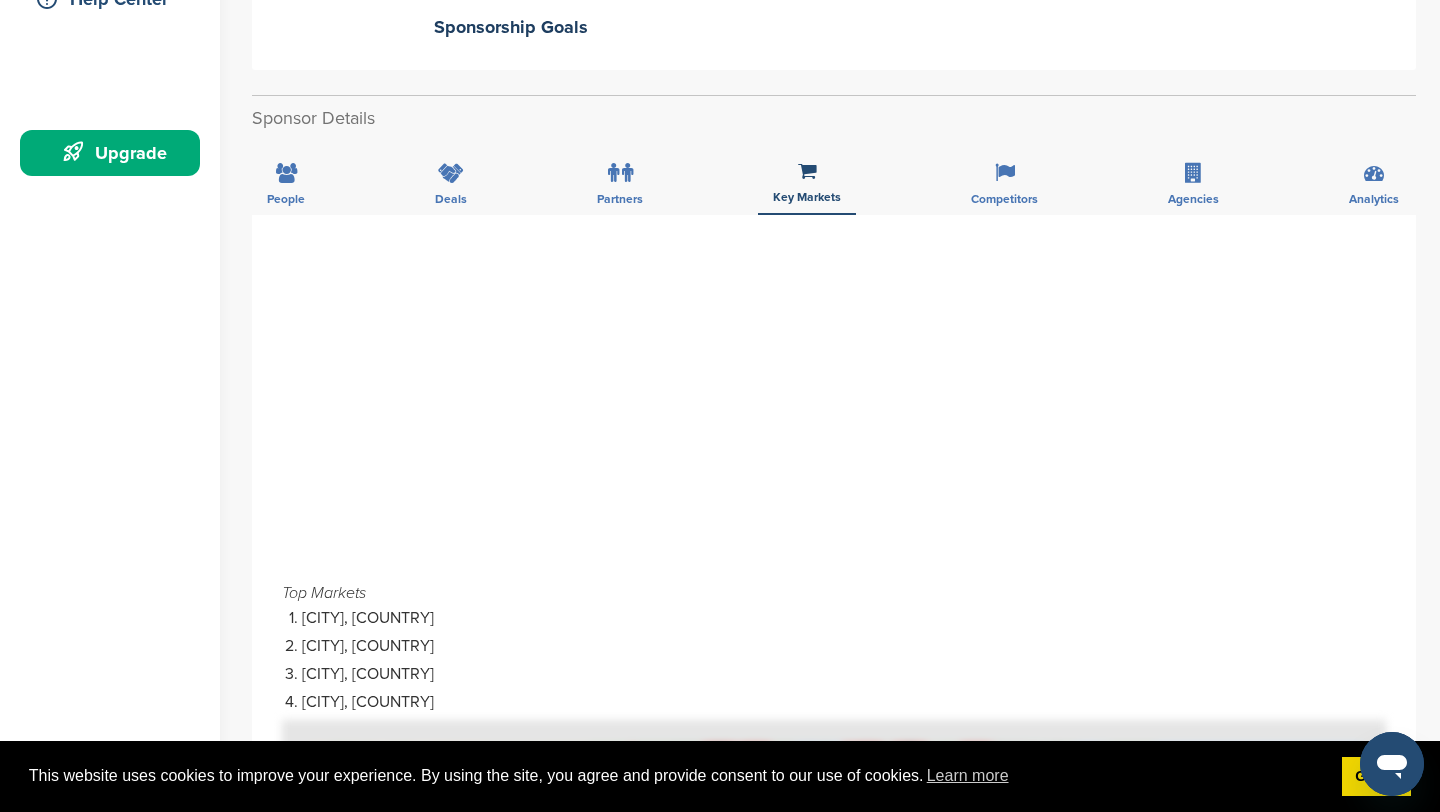 scroll, scrollTop: 505, scrollLeft: 0, axis: vertical 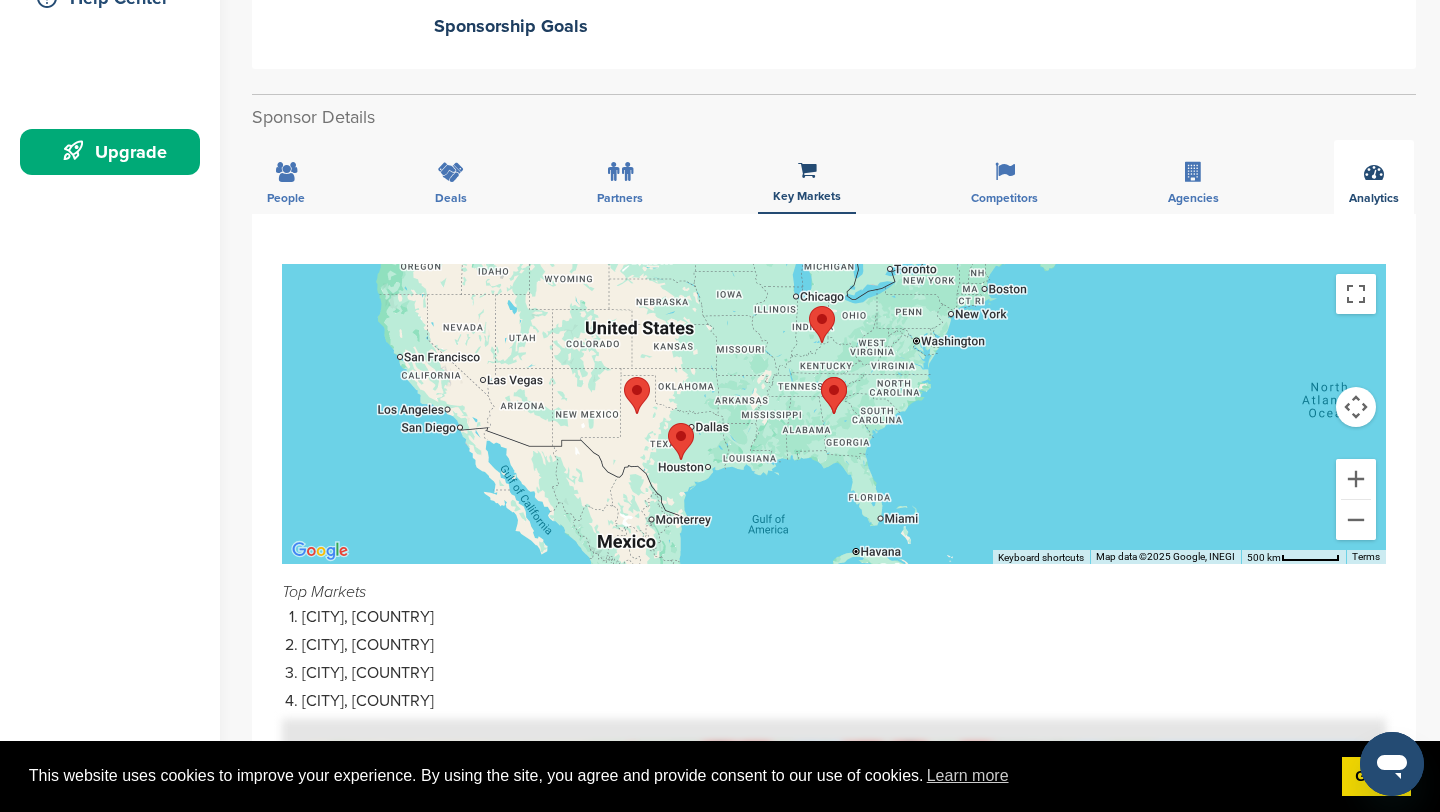click on "Analytics" at bounding box center [1374, 177] 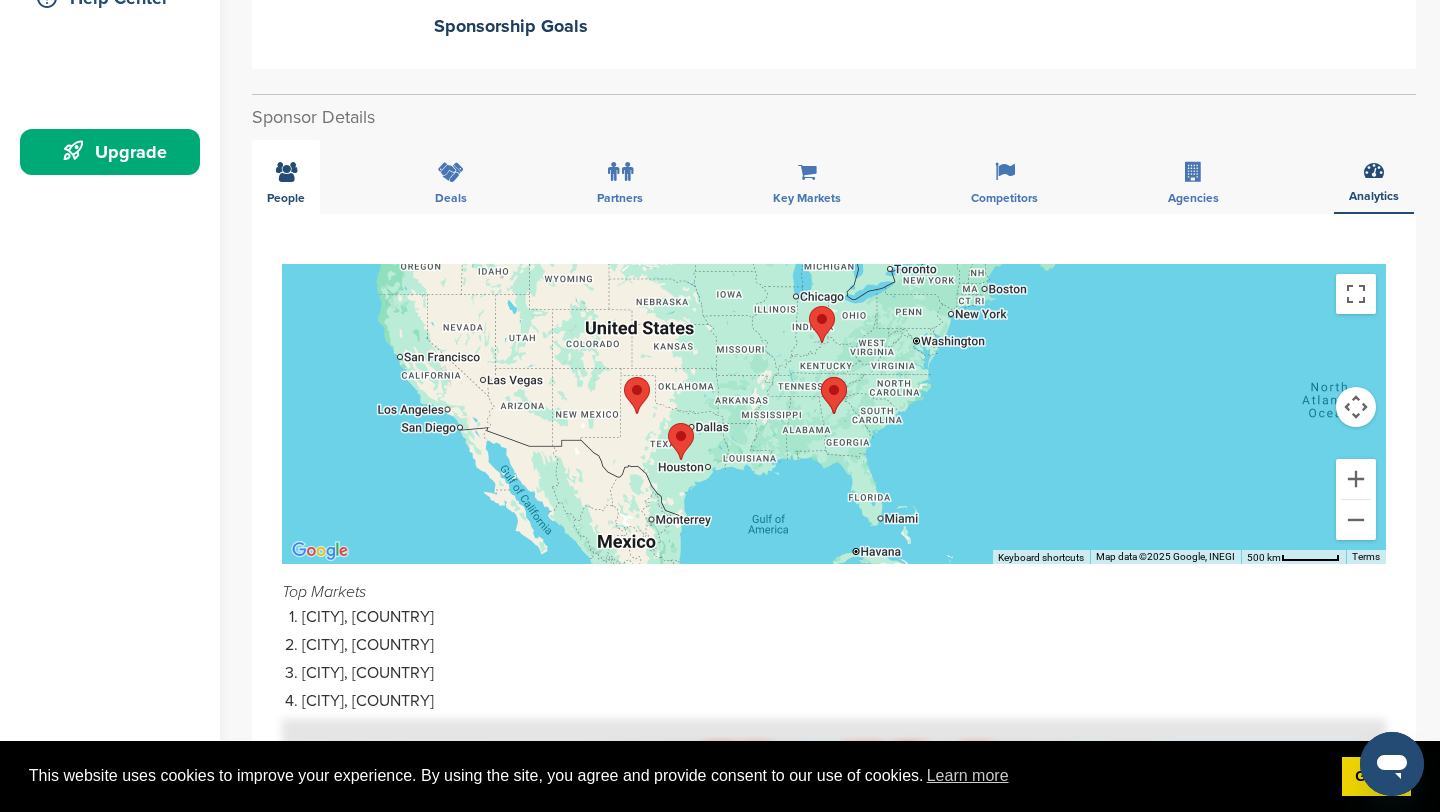 click on "People" at bounding box center [286, 198] 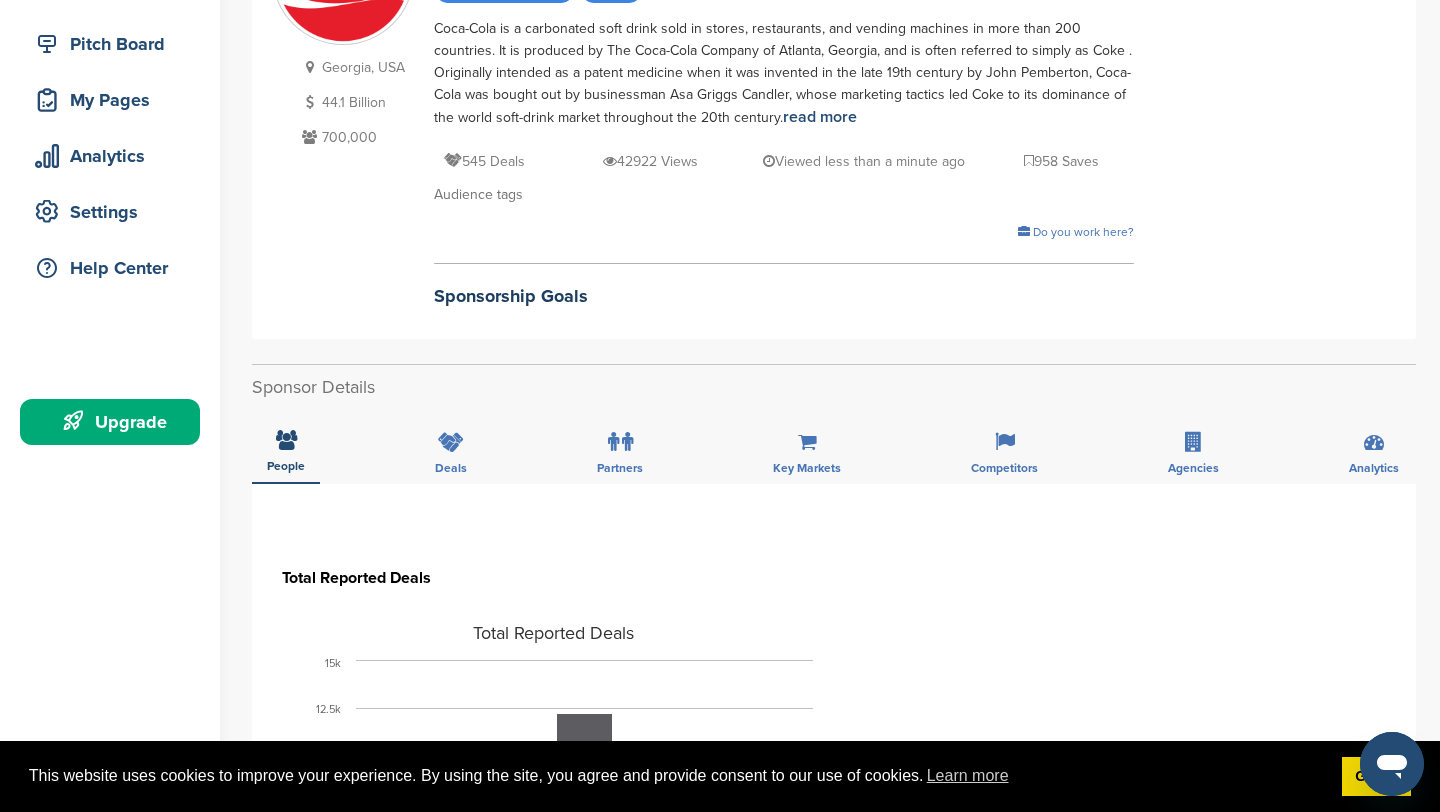 scroll, scrollTop: 0, scrollLeft: 0, axis: both 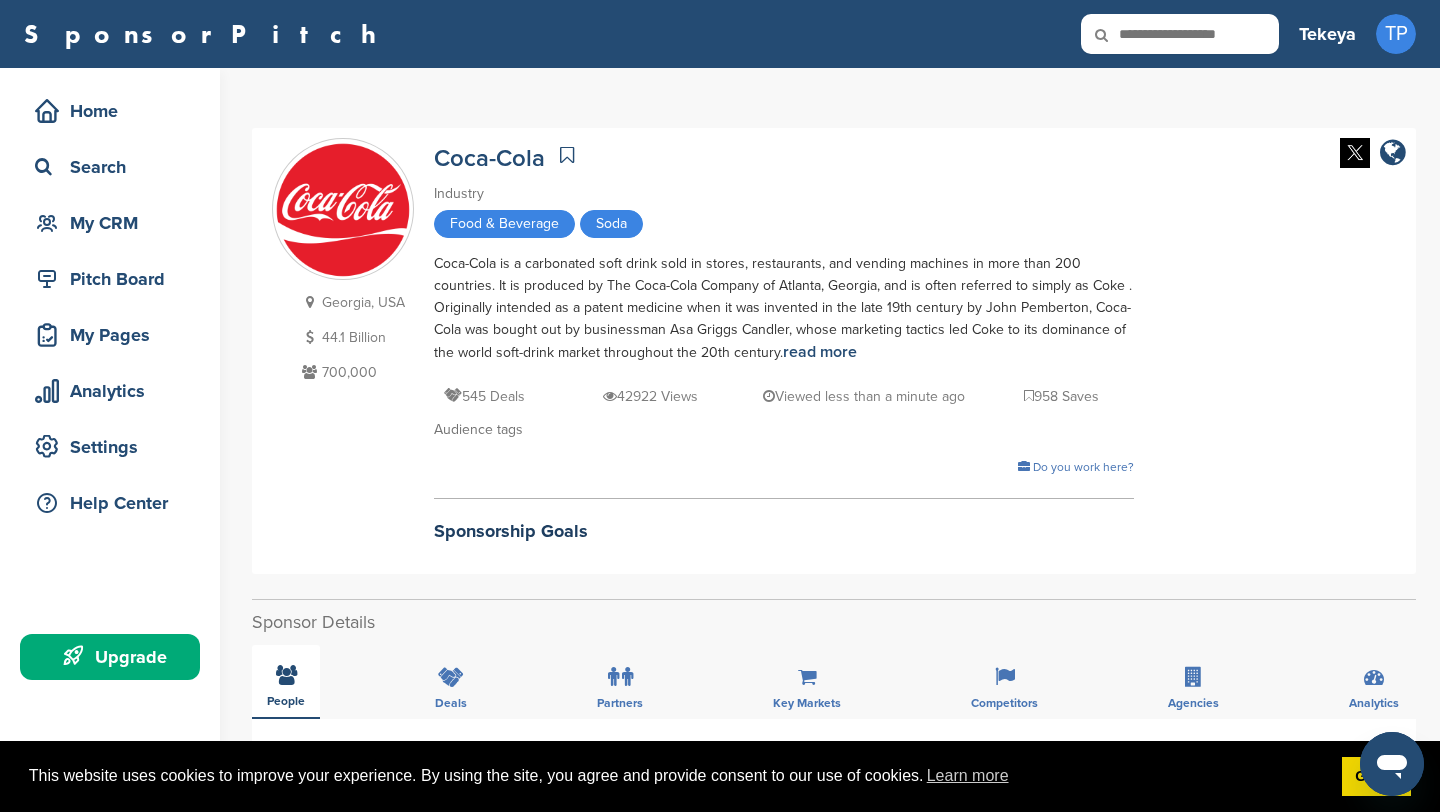 click at bounding box center [286, 675] 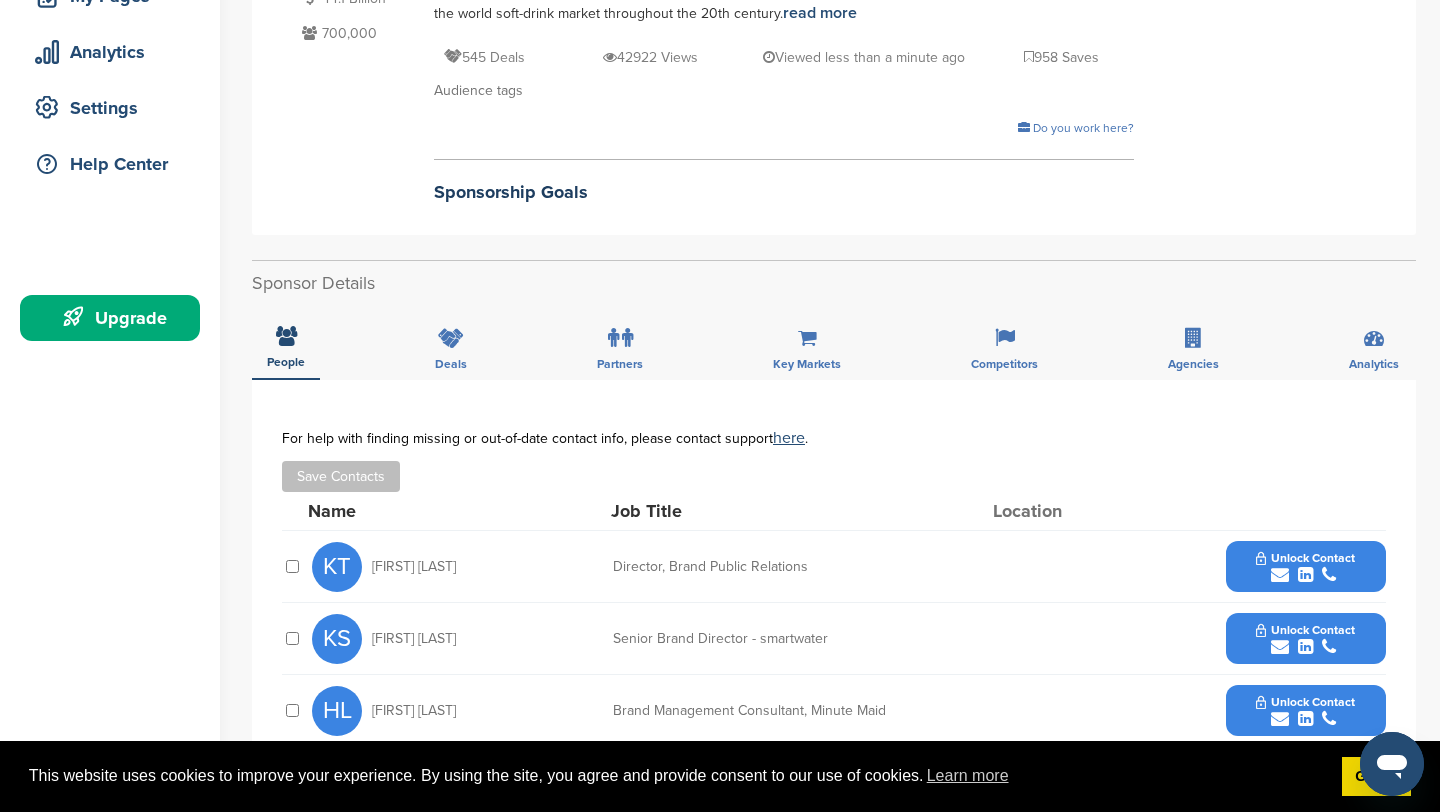 scroll, scrollTop: 346, scrollLeft: 0, axis: vertical 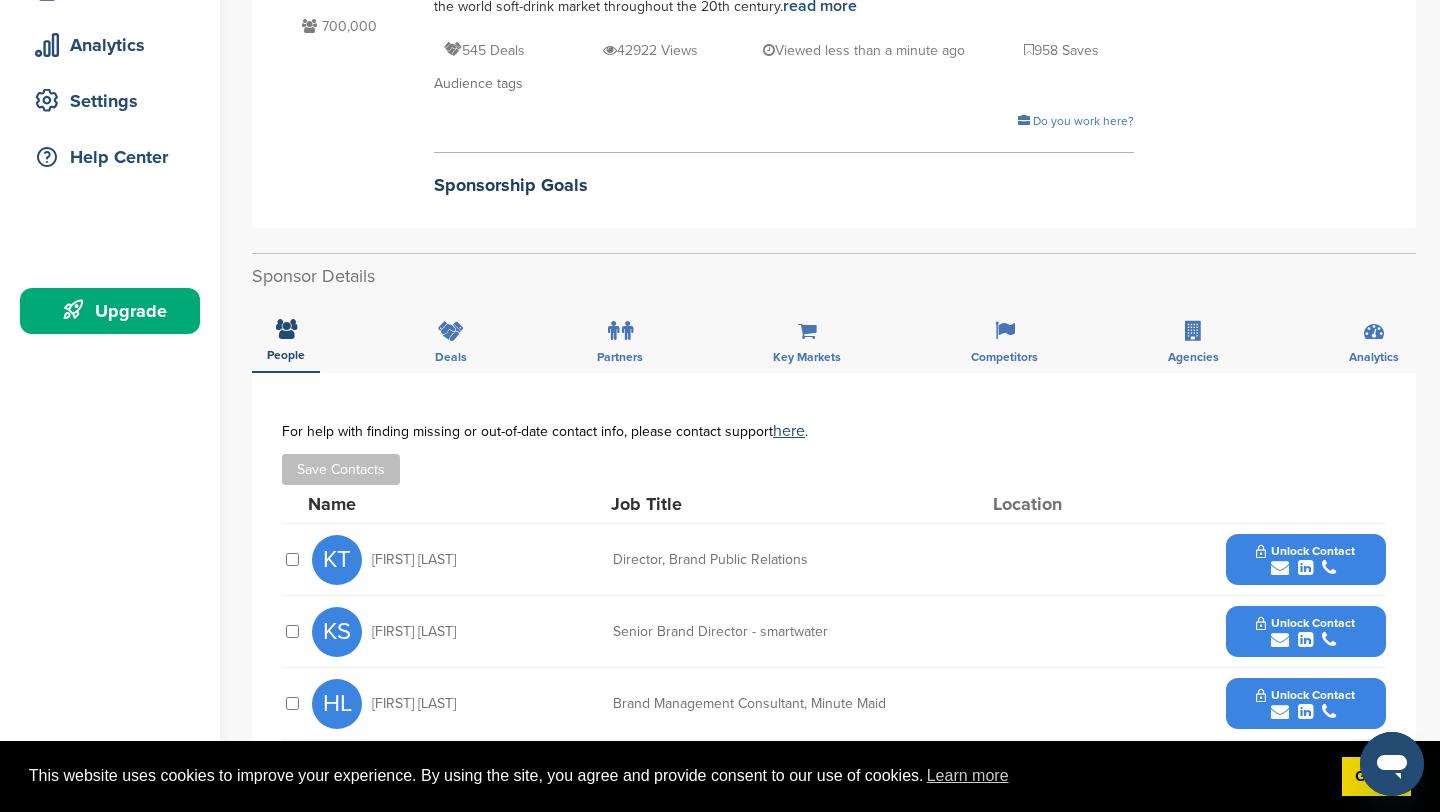 drag, startPoint x: 462, startPoint y: 559, endPoint x: 371, endPoint y: 553, distance: 91.197586 